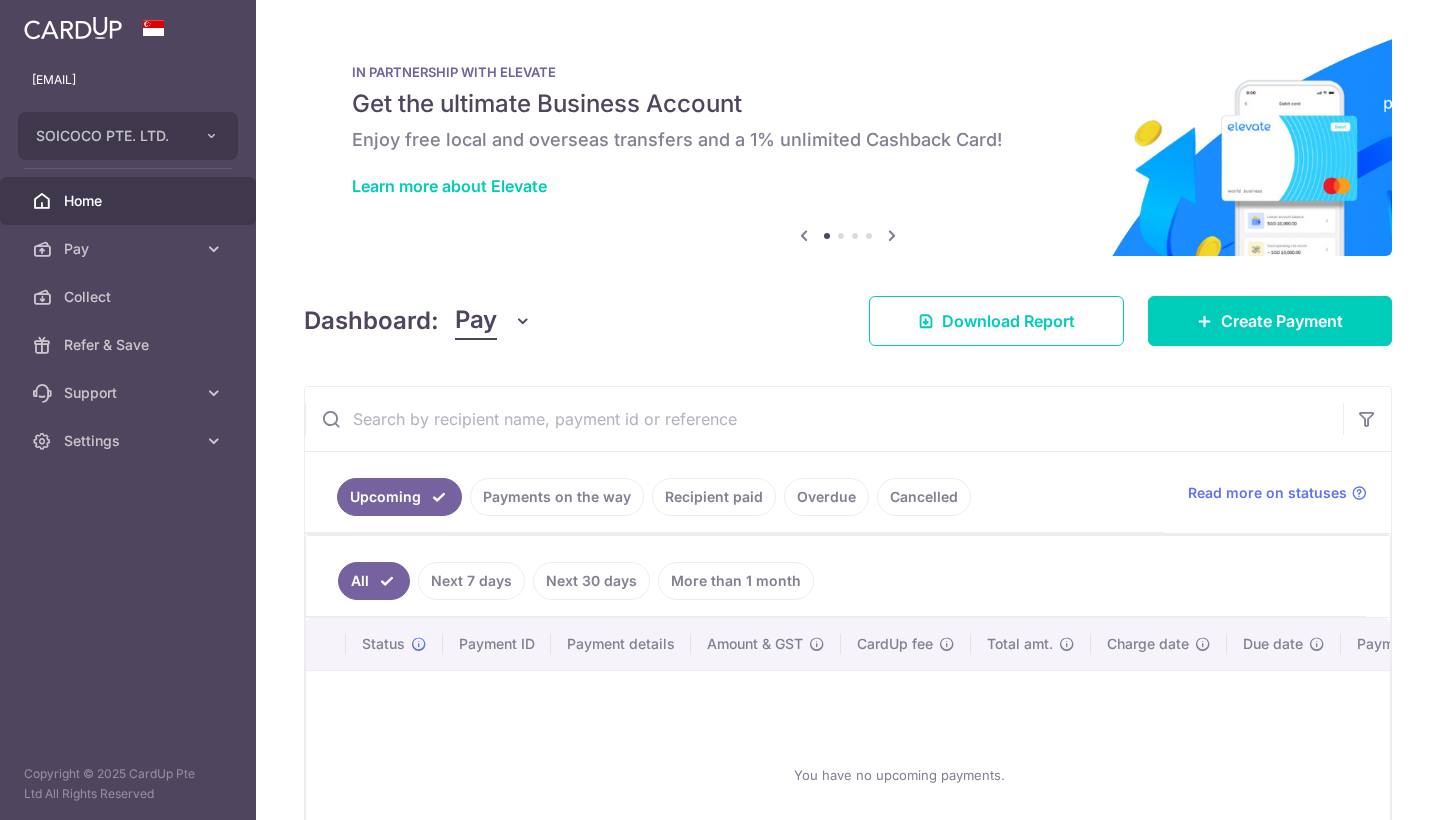 scroll, scrollTop: 0, scrollLeft: 0, axis: both 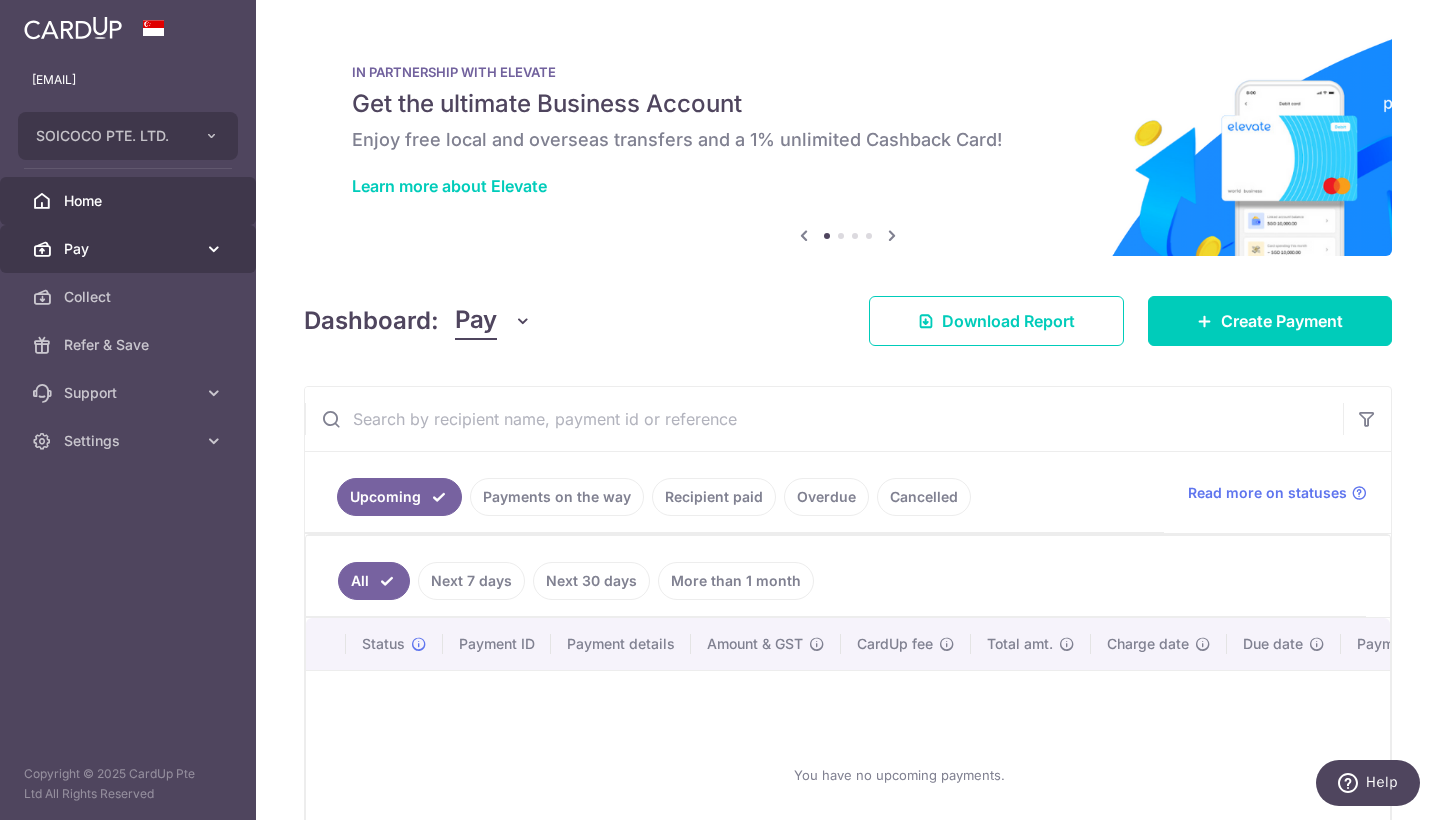 click on "Pay" at bounding box center (130, 249) 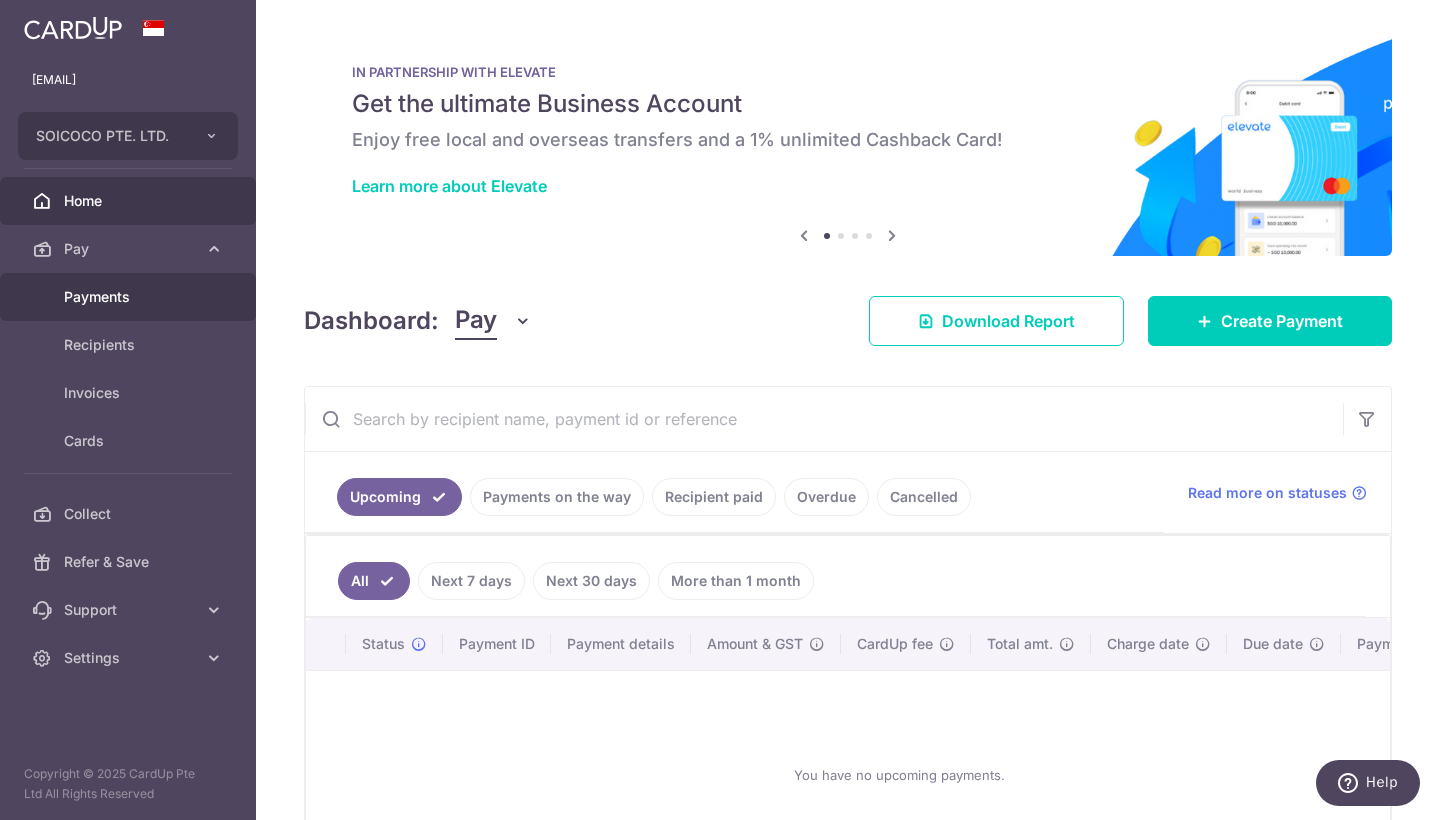 click on "Payments" at bounding box center [128, 297] 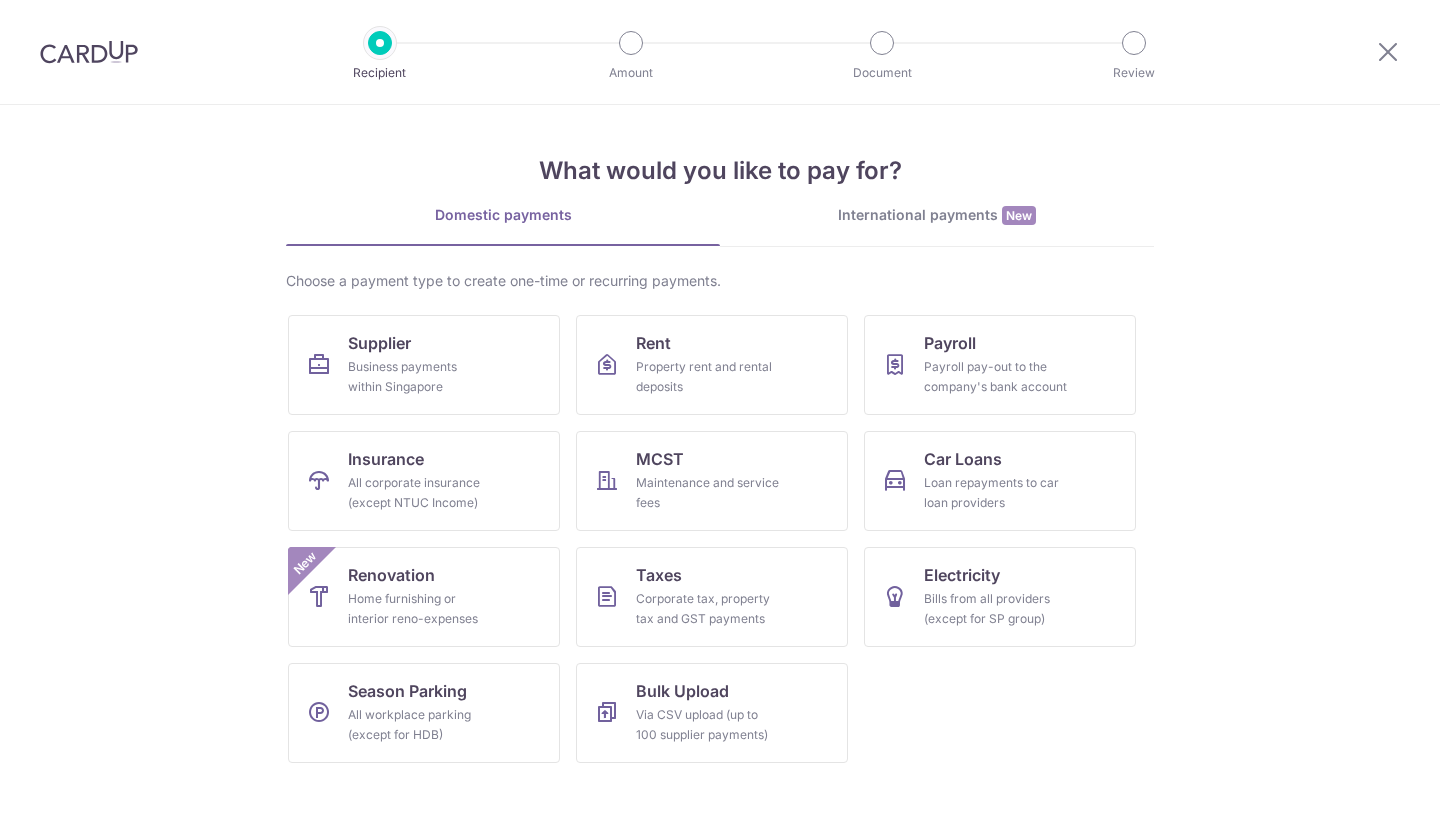 scroll, scrollTop: 0, scrollLeft: 0, axis: both 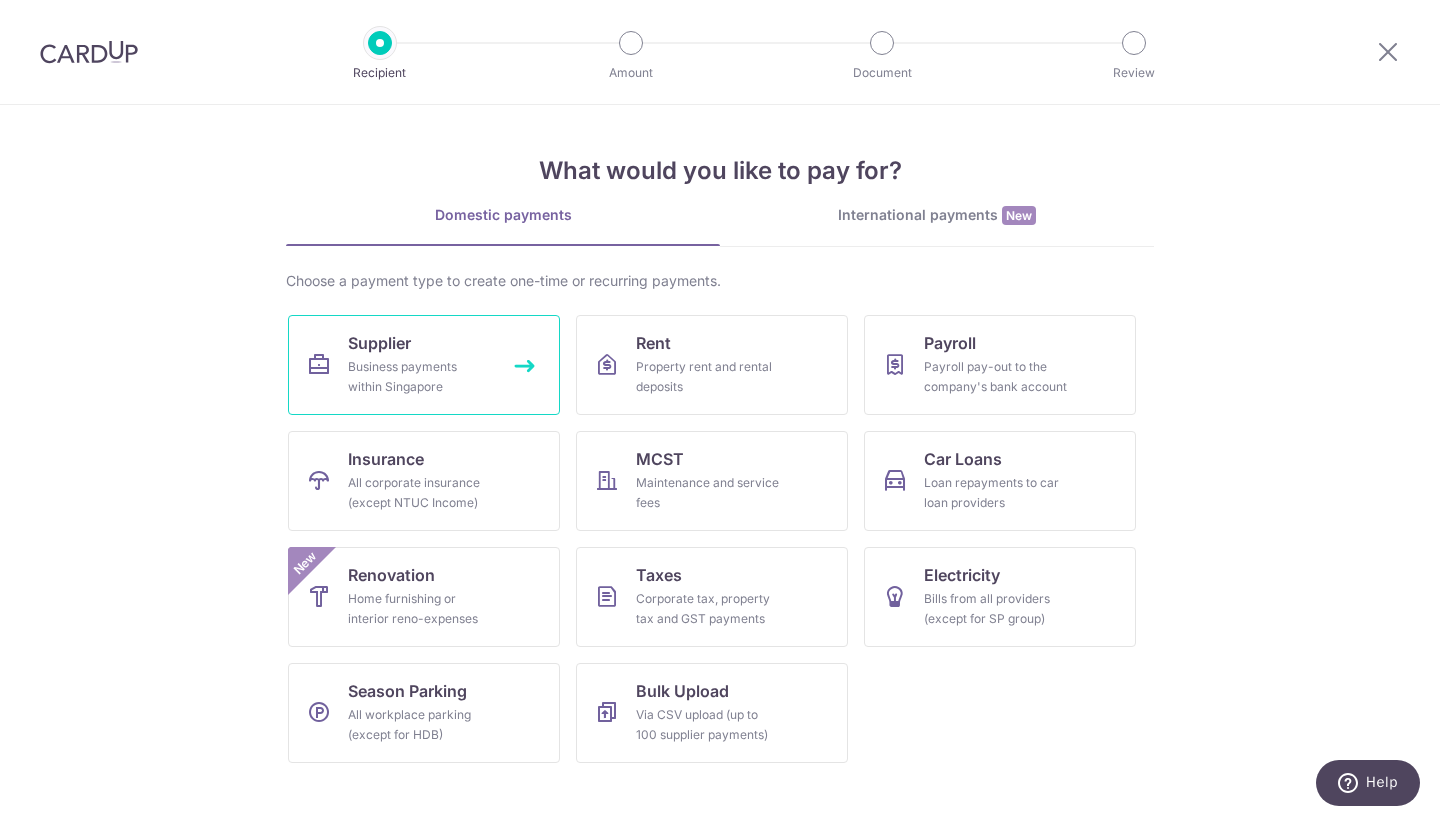 click on "Business payments within Singapore" at bounding box center (420, 377) 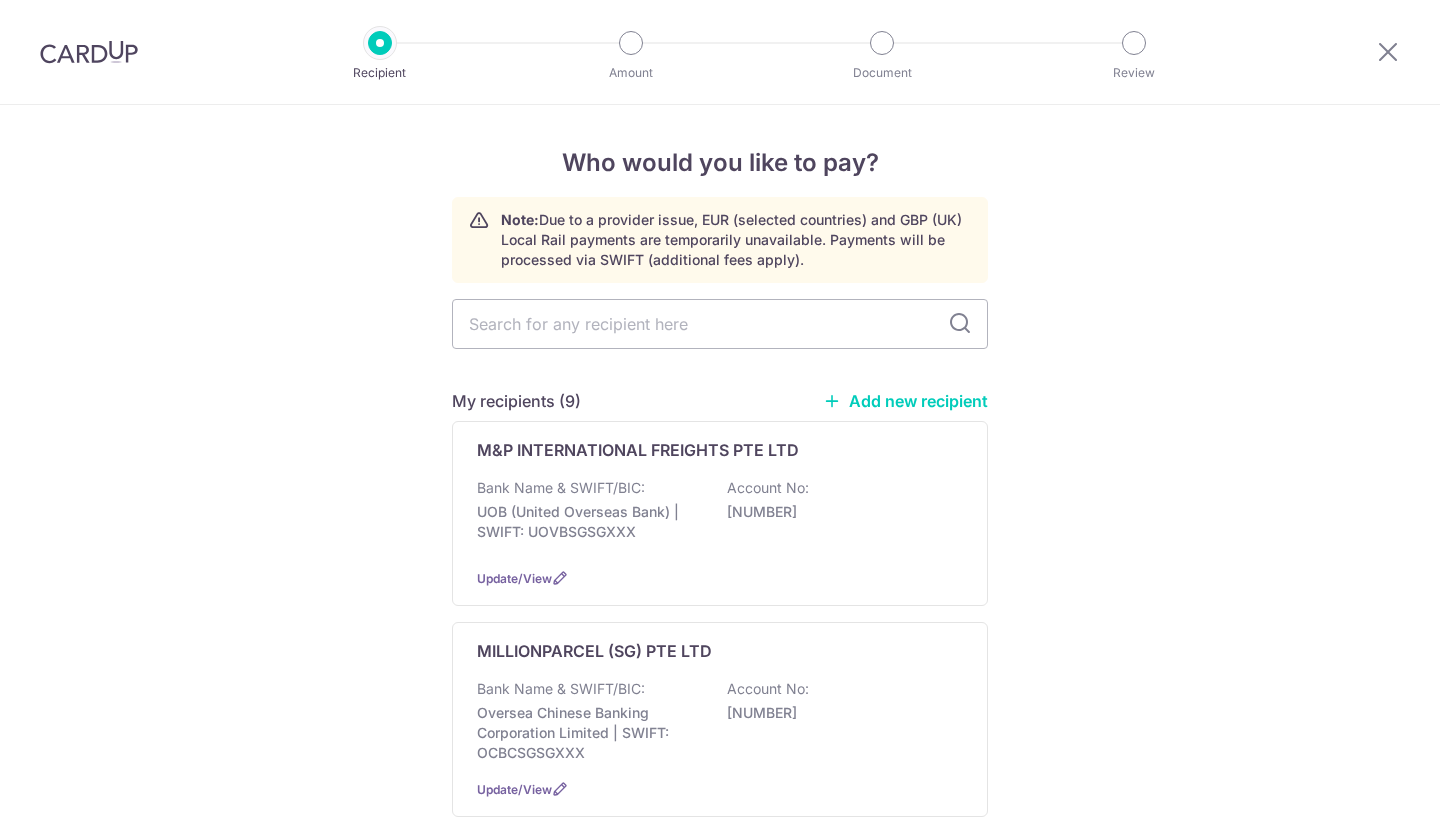 scroll, scrollTop: 0, scrollLeft: 0, axis: both 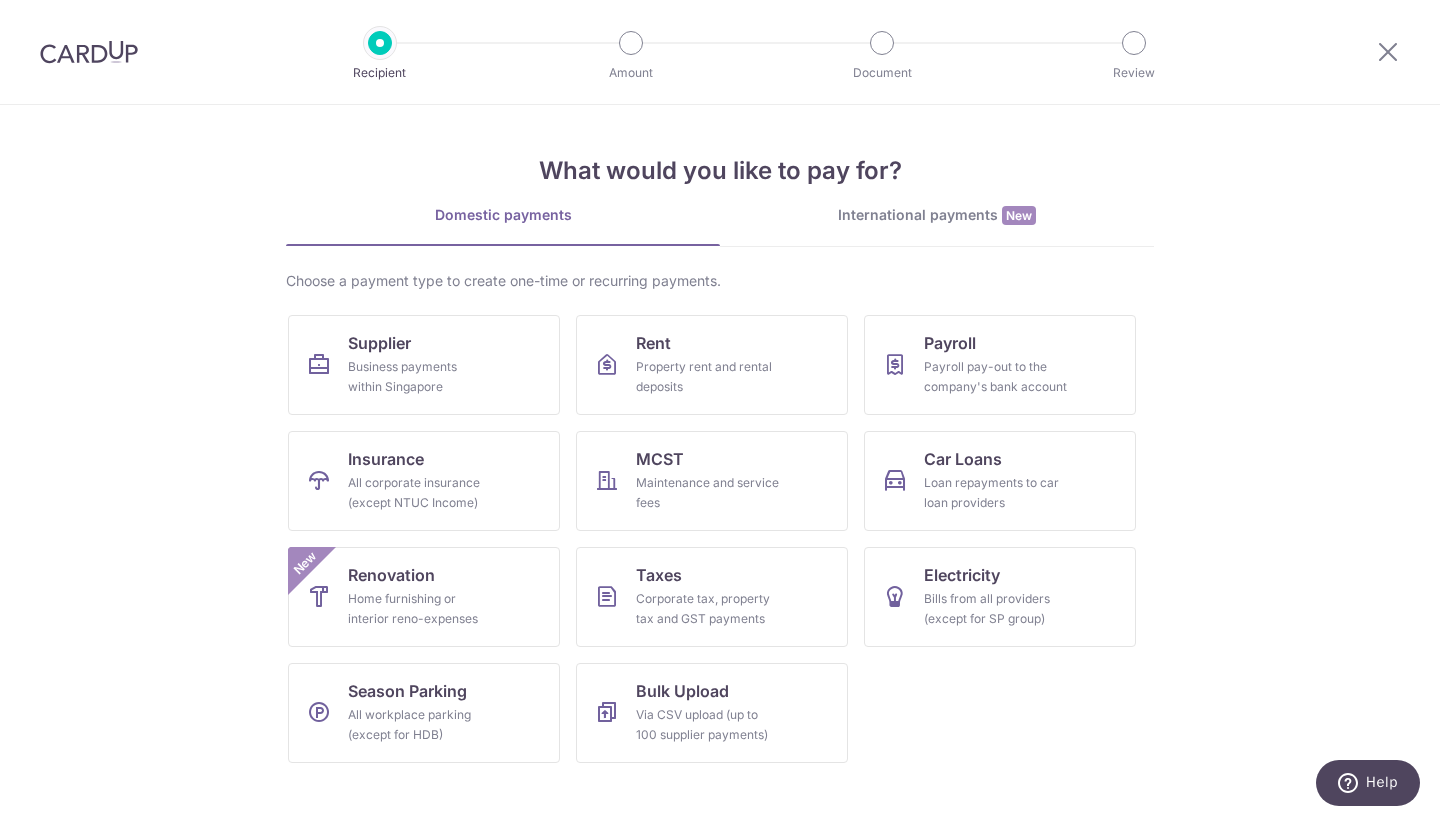 click on "International payments
New" at bounding box center [937, 225] 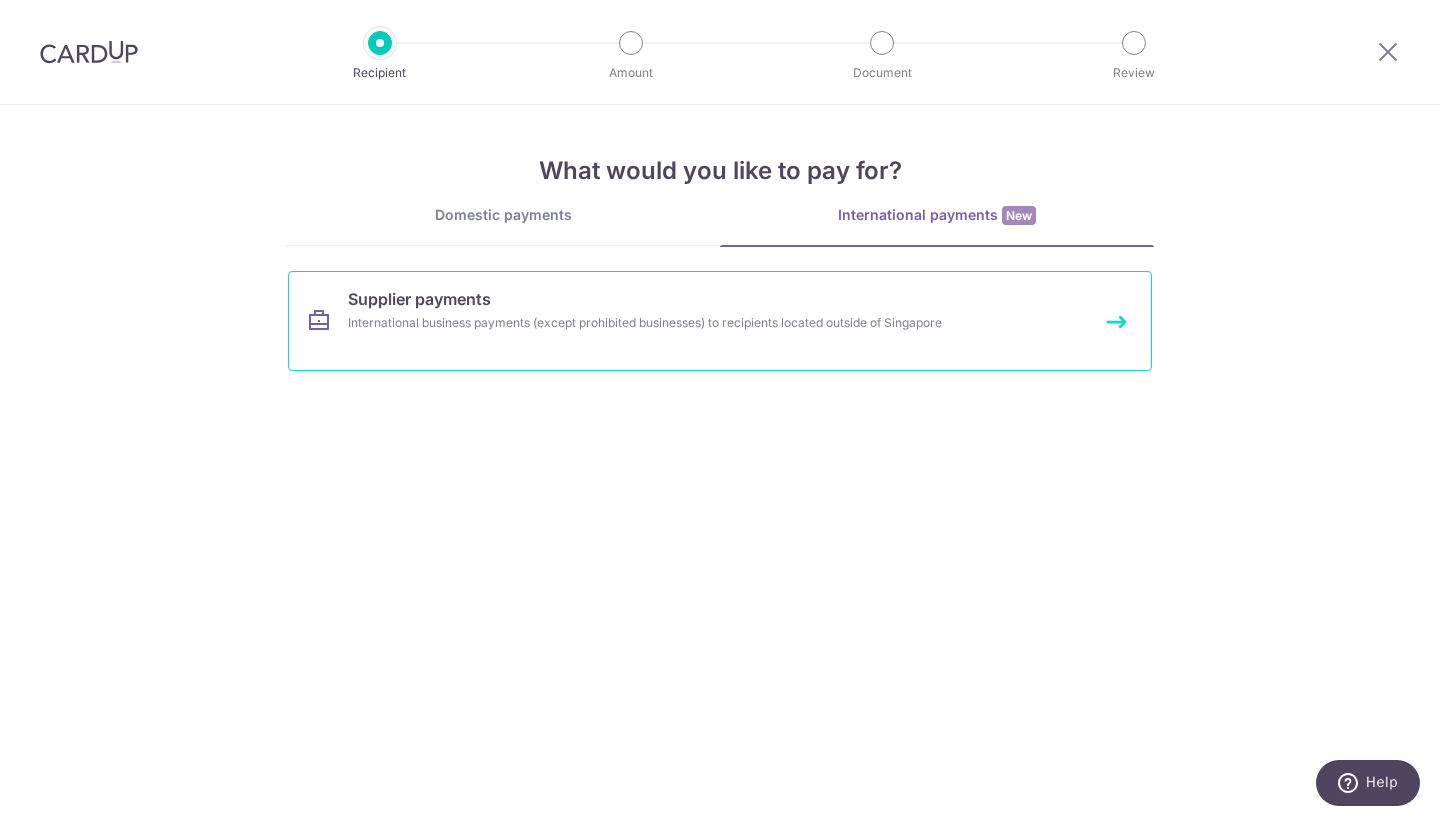 click on "Supplier payments International business payments (except prohibited businesses) to recipients located outside of Singapore" at bounding box center [720, 321] 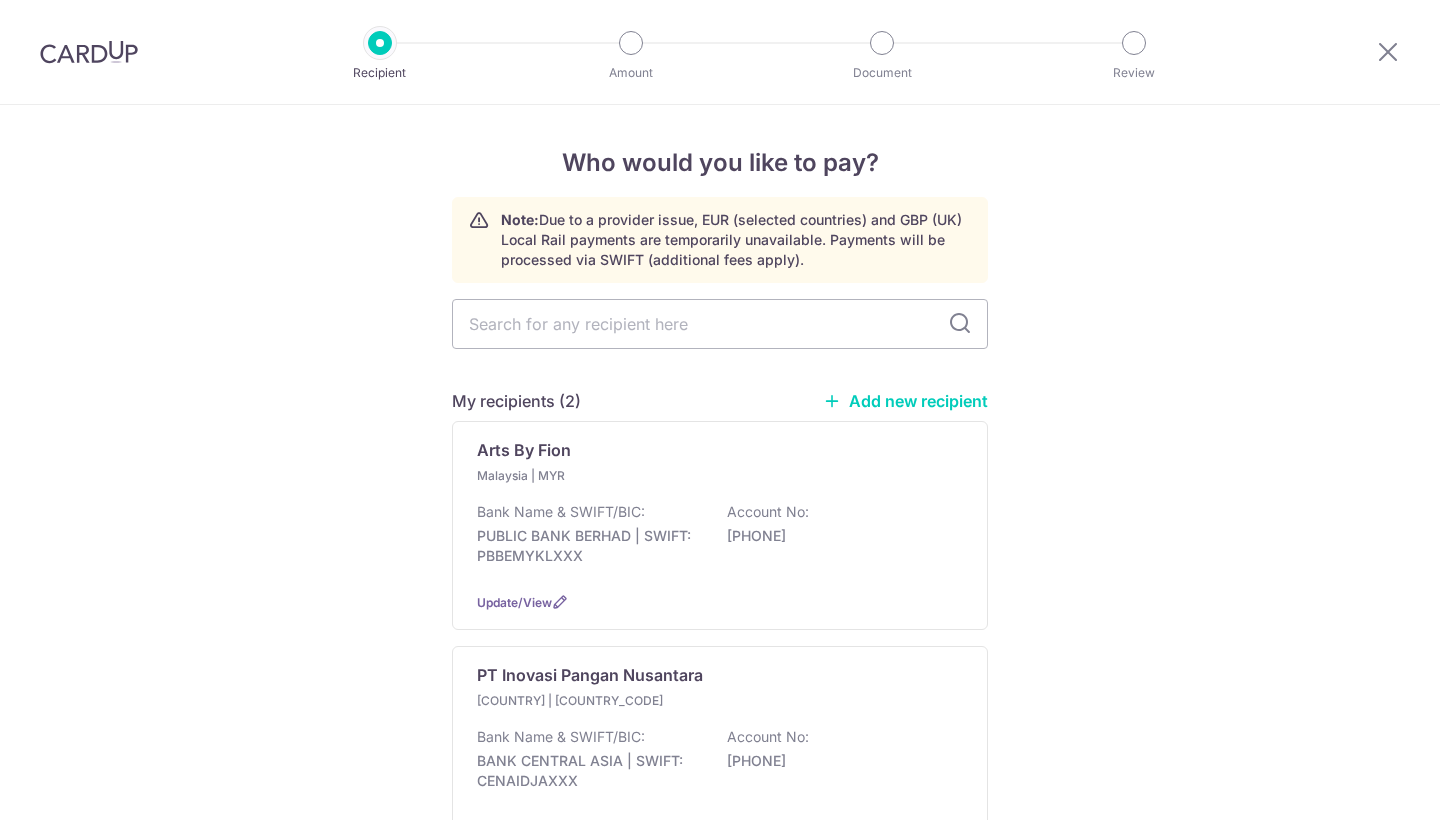 scroll, scrollTop: 0, scrollLeft: 0, axis: both 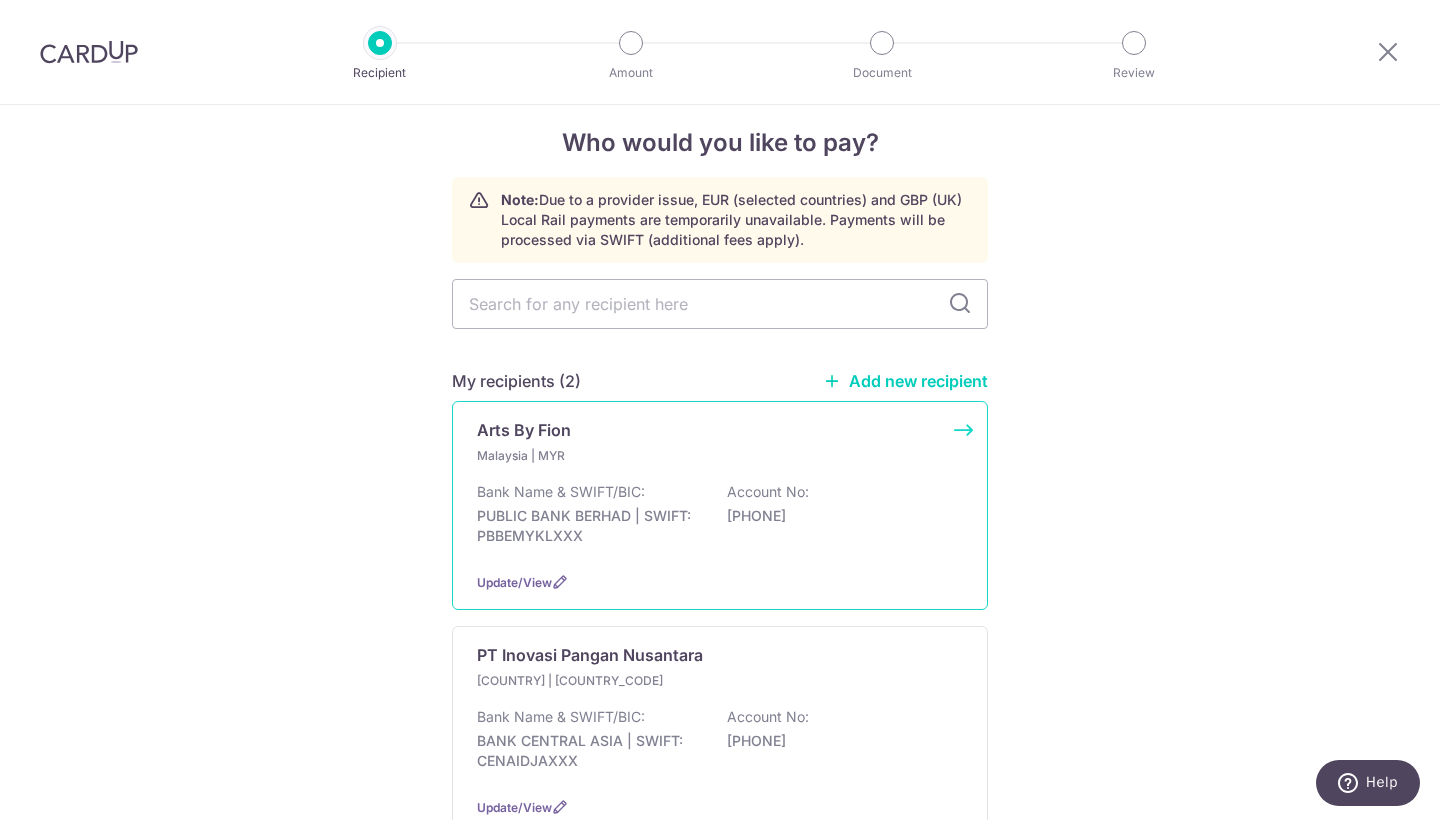 click on "PUBLIC BANK BERHAD | SWIFT: PBBEMYKLXXX" at bounding box center (589, 526) 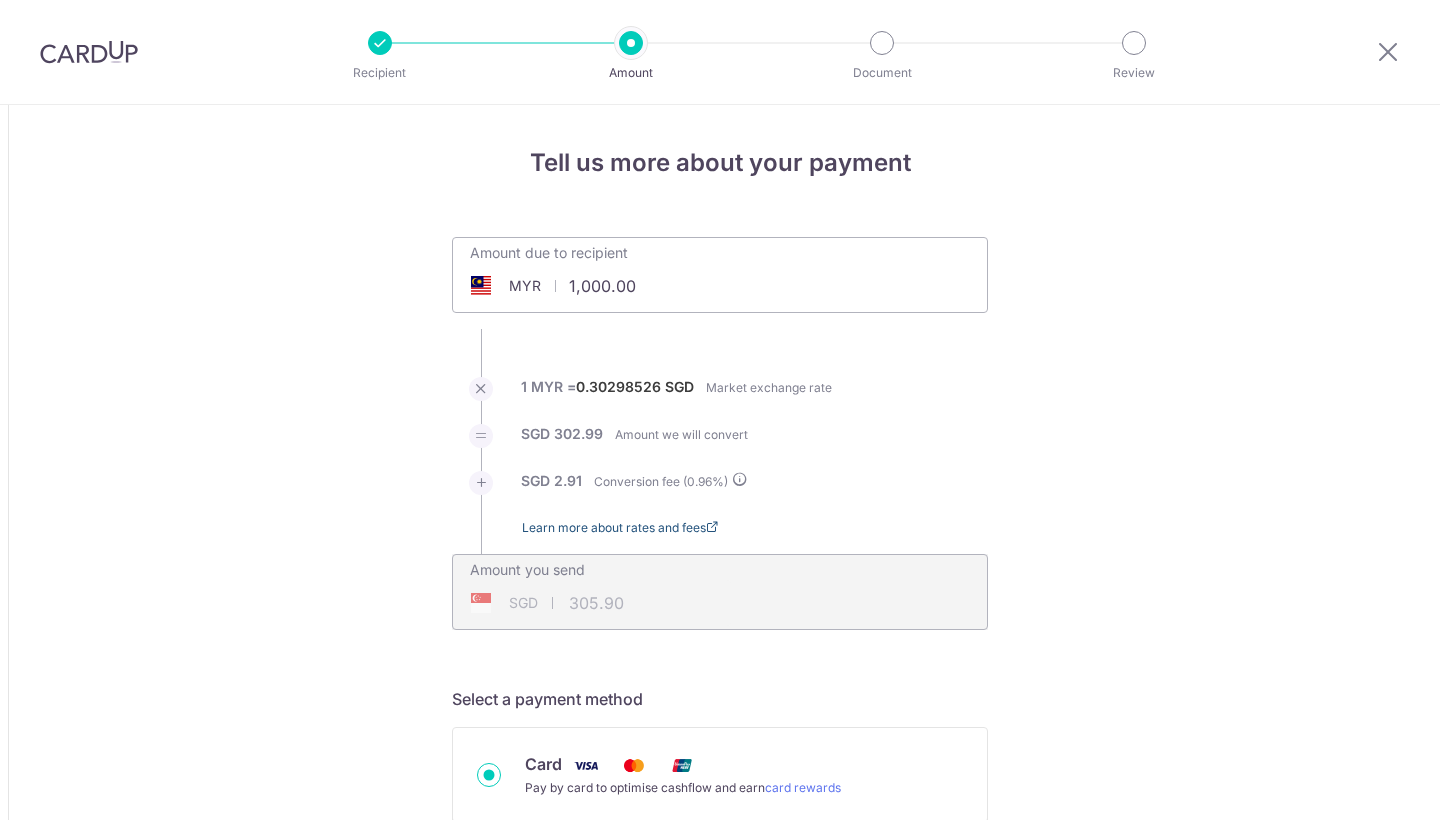 scroll, scrollTop: 0, scrollLeft: 0, axis: both 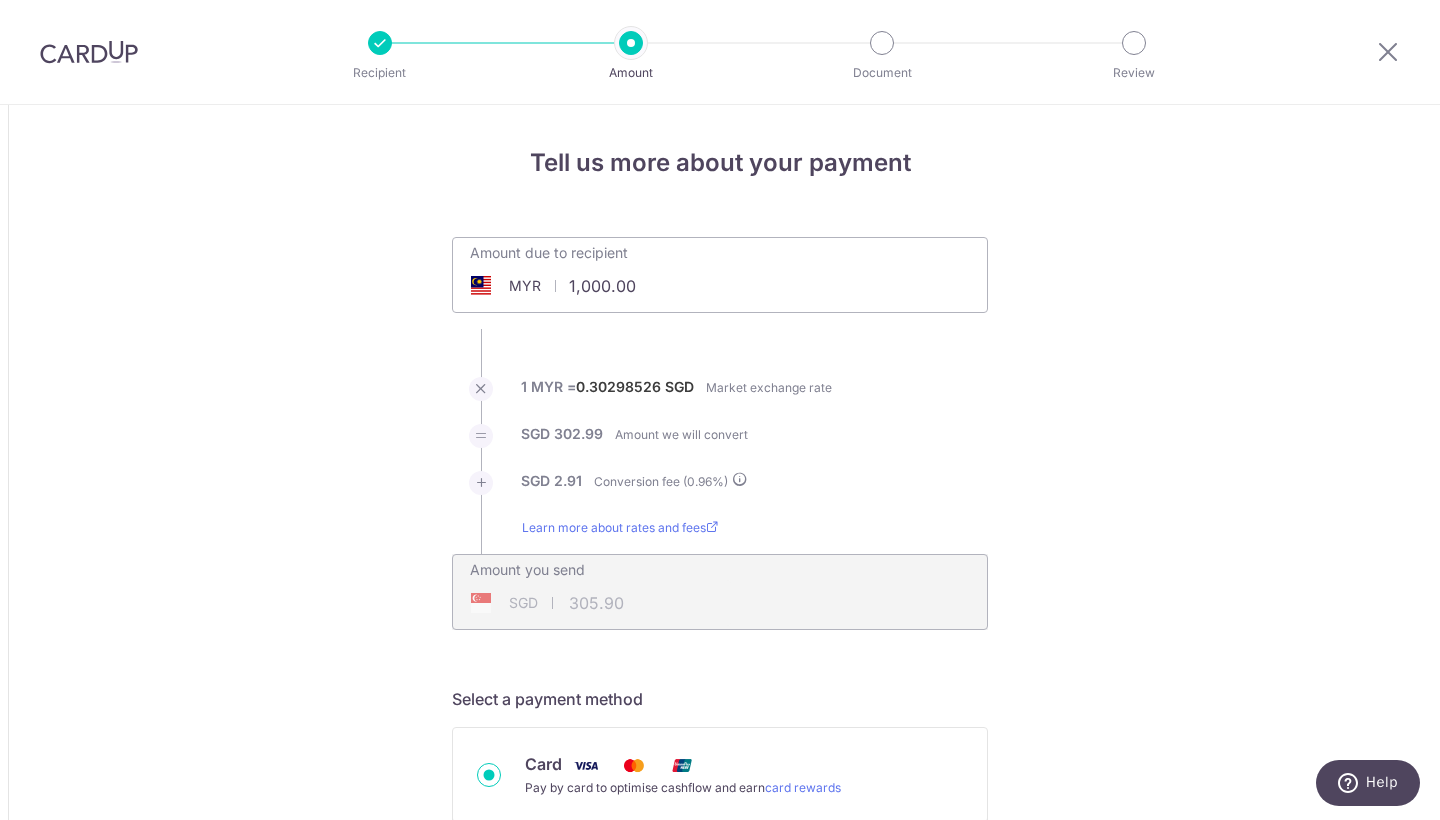 drag, startPoint x: 658, startPoint y: 292, endPoint x: 312, endPoint y: 283, distance: 346.11703 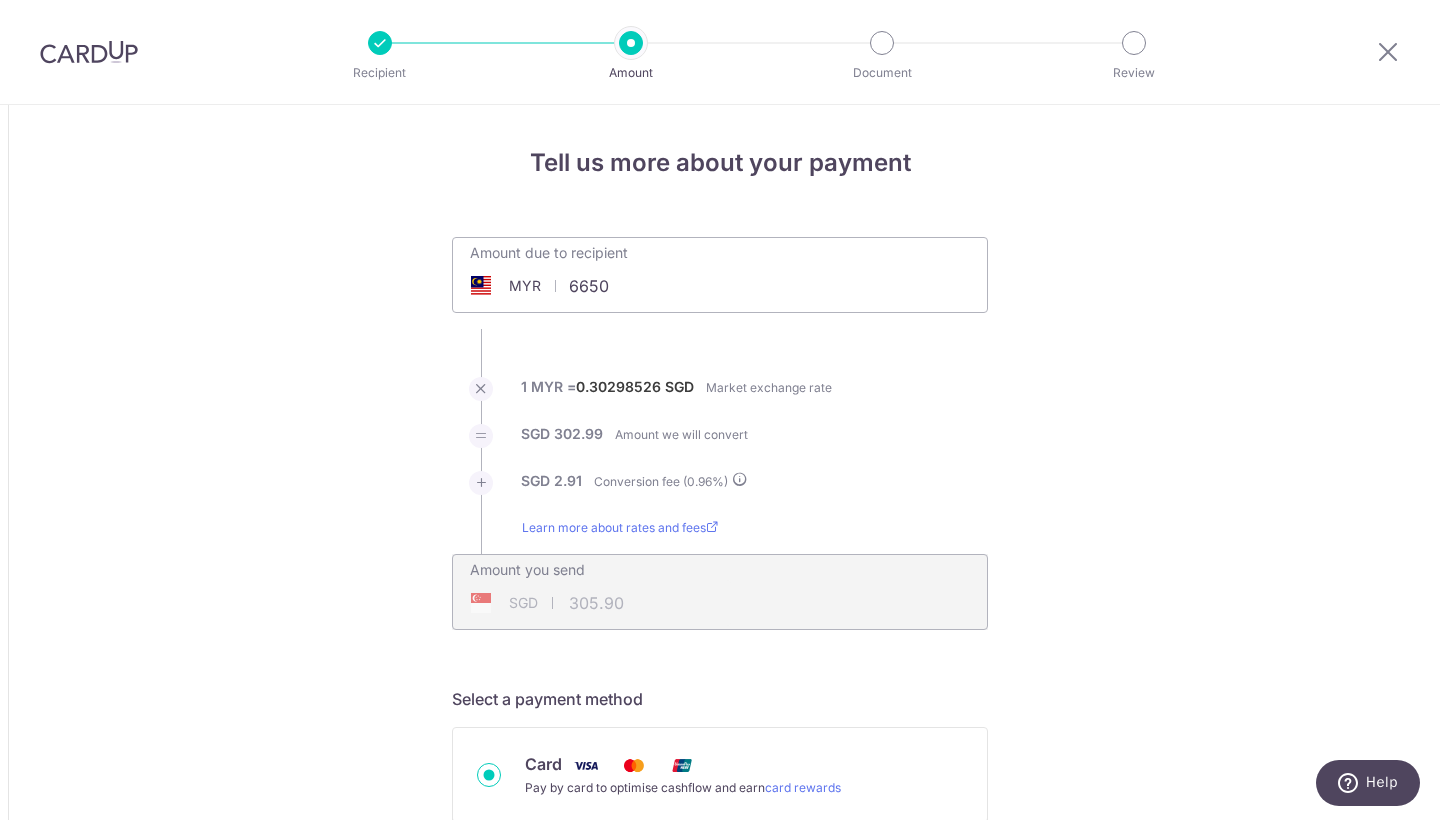 click on "Tell us more about your payment
Amount due to recipient
MYR
6650
1000
1 MYR =  0.30298526   SGD
Market exchange rate
SGD
302.99
Amount we will convert
SGD" at bounding box center [720, 1453] 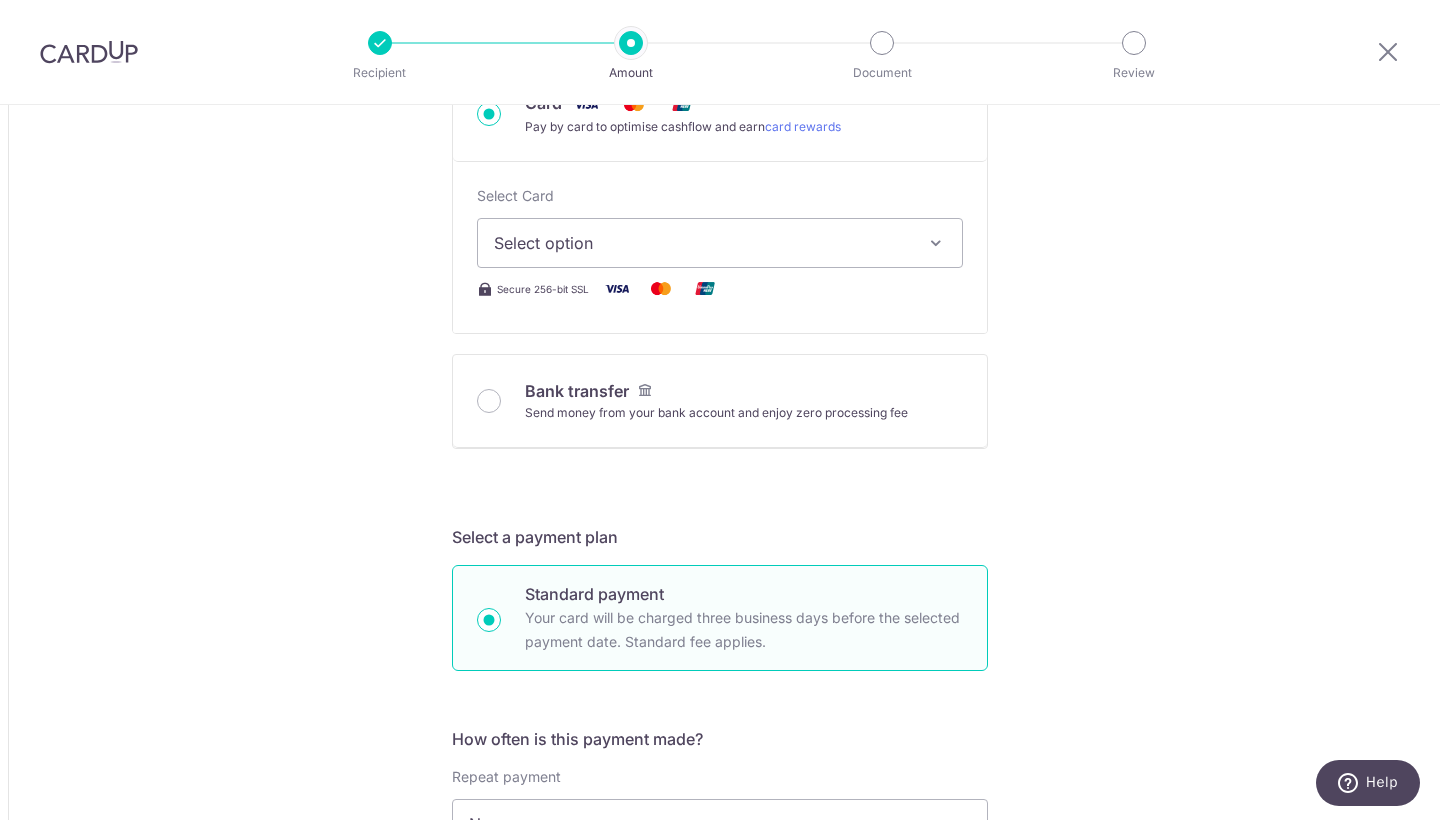 scroll, scrollTop: 661, scrollLeft: 0, axis: vertical 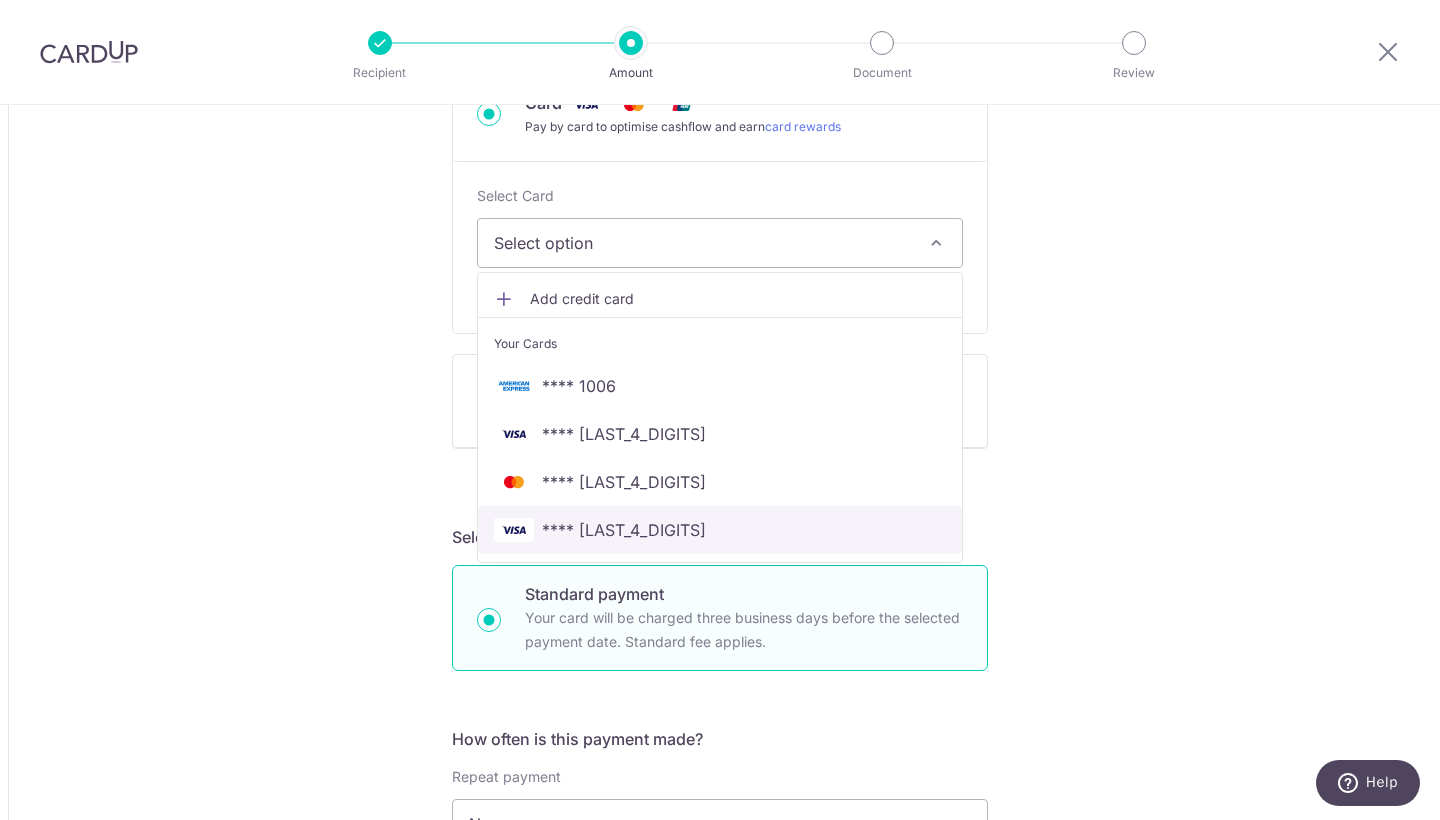 click on "**** [CARD]" at bounding box center (720, 530) 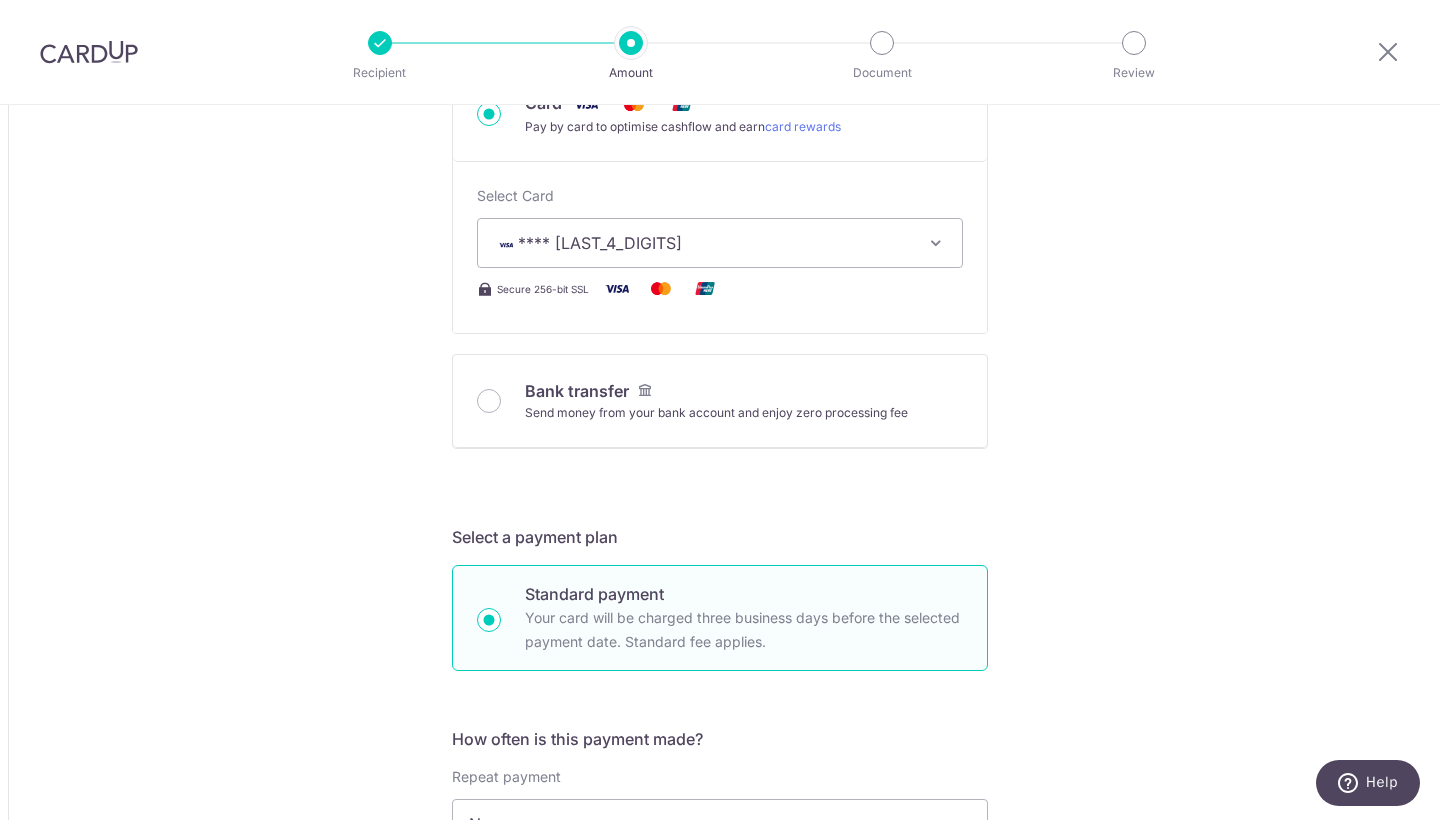 type on "6,650.00" 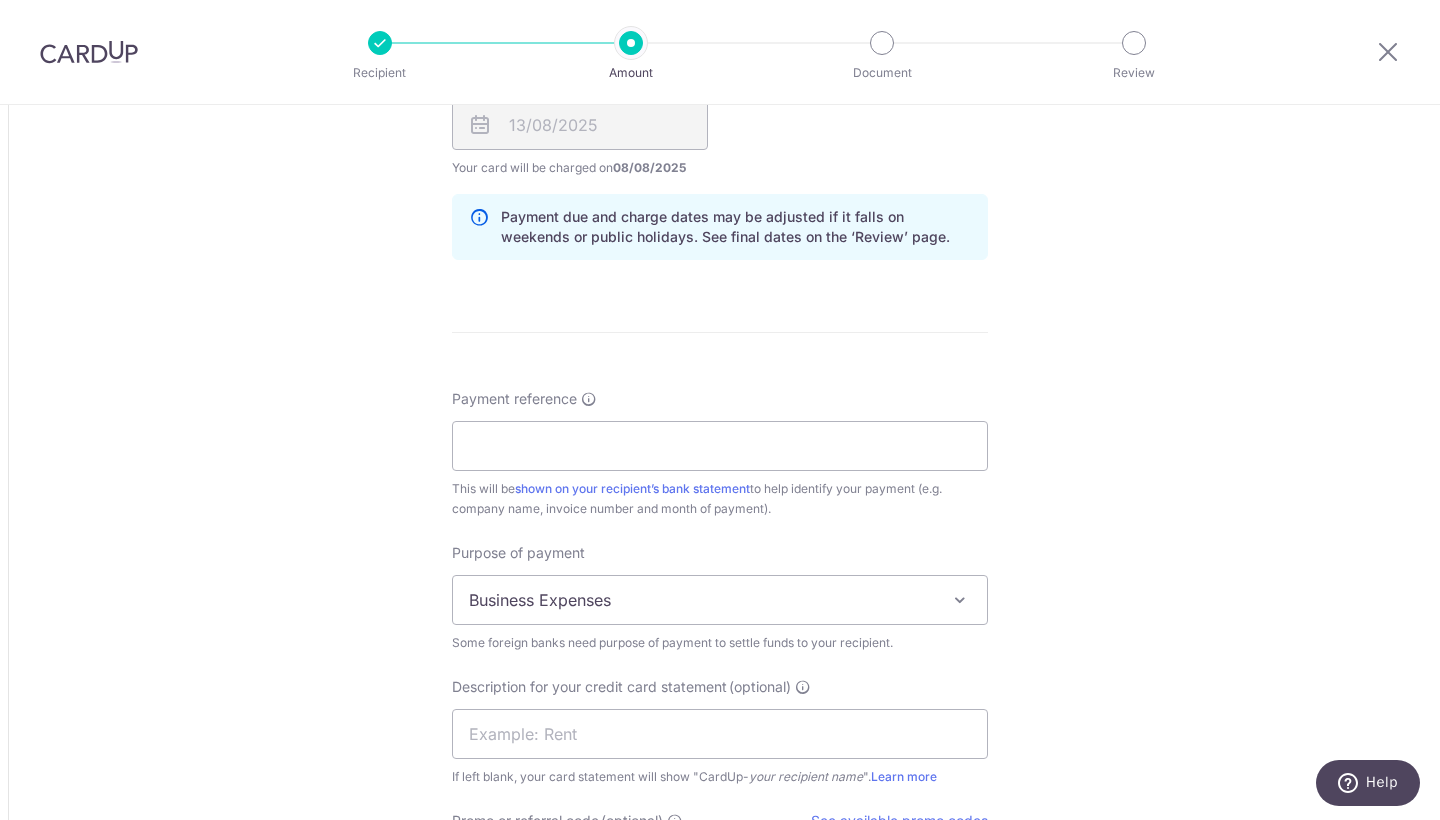 scroll, scrollTop: 1504, scrollLeft: 0, axis: vertical 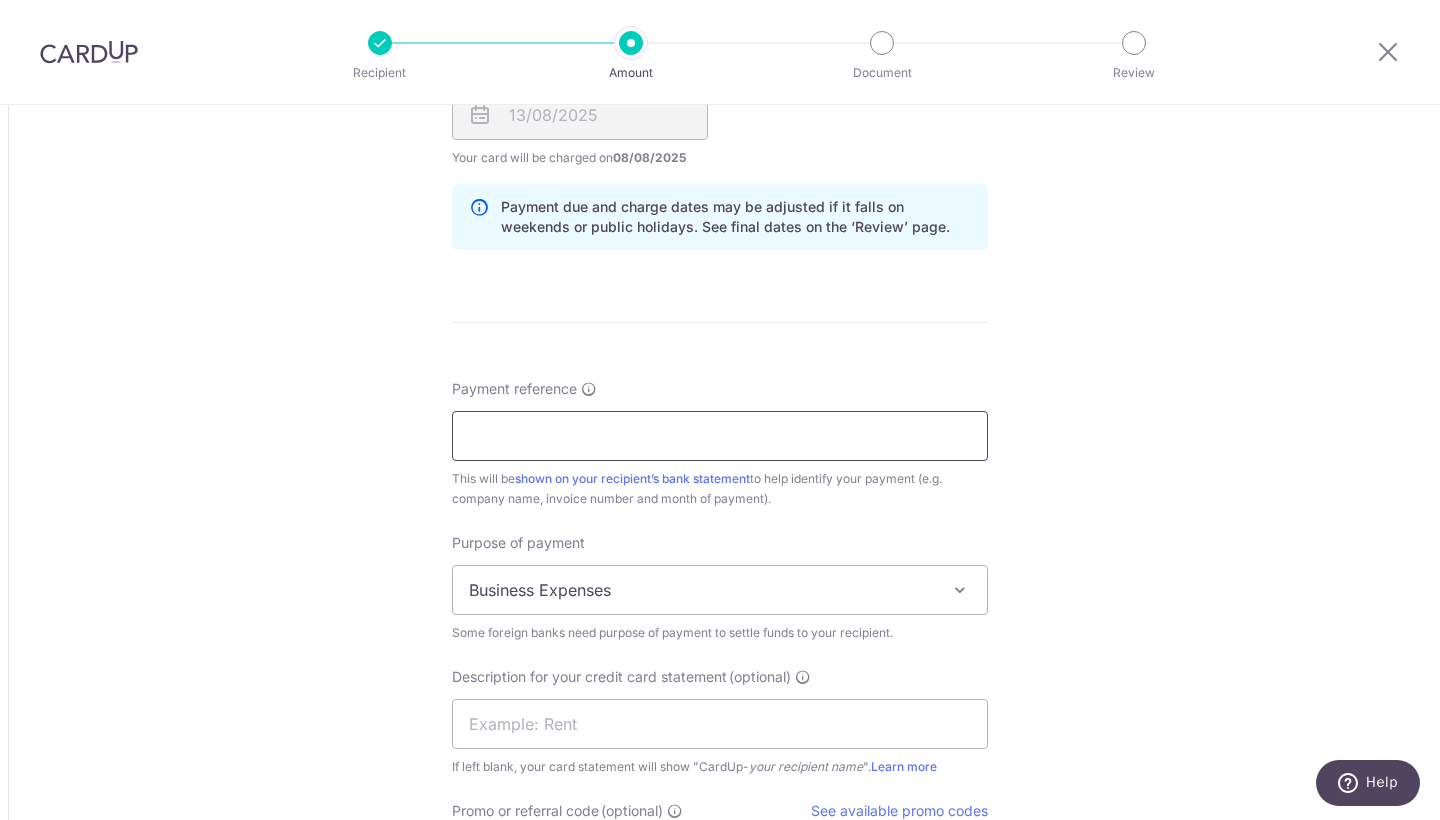 click on "Payment reference" at bounding box center [720, 436] 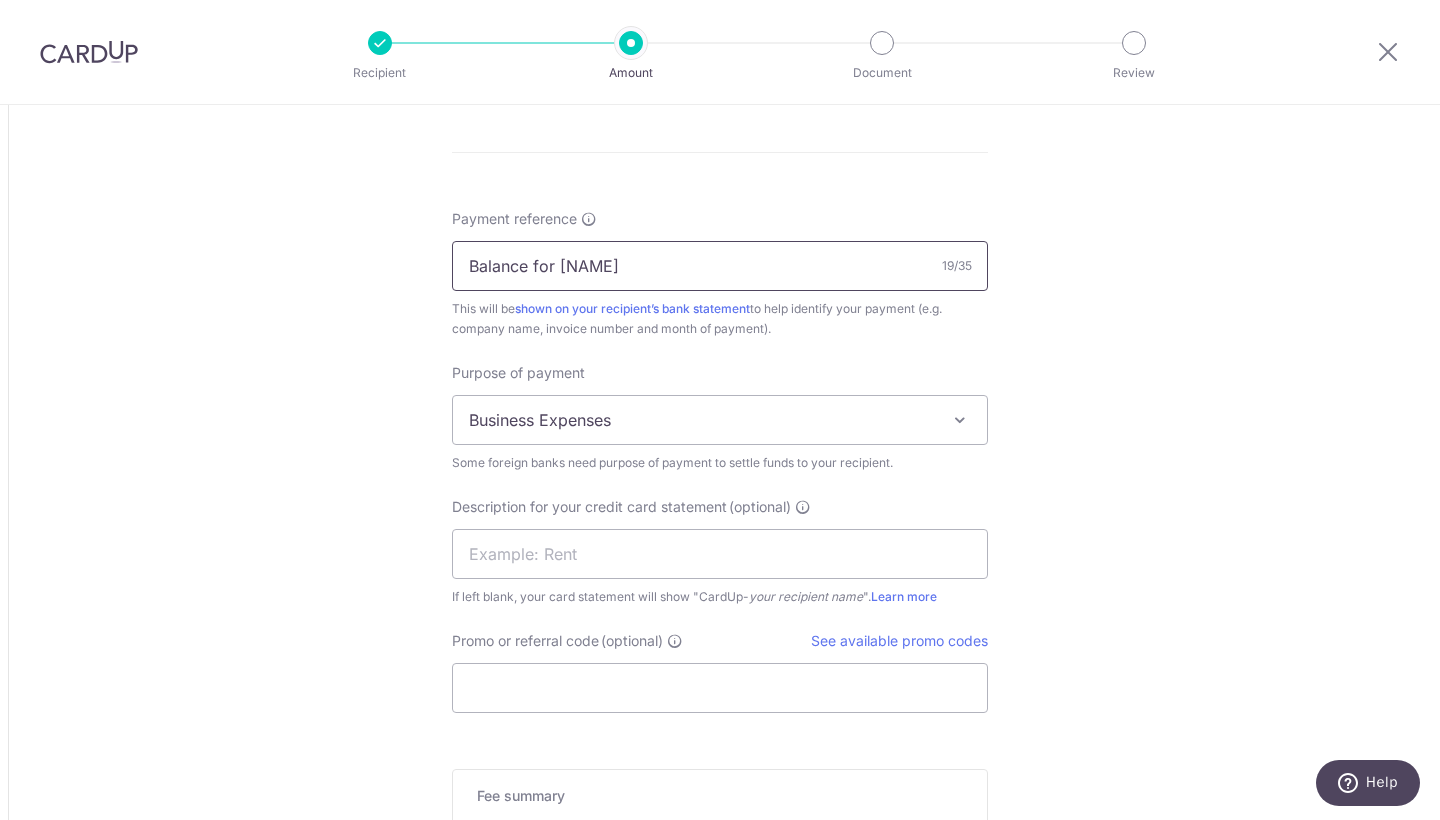 scroll, scrollTop: 1712, scrollLeft: 0, axis: vertical 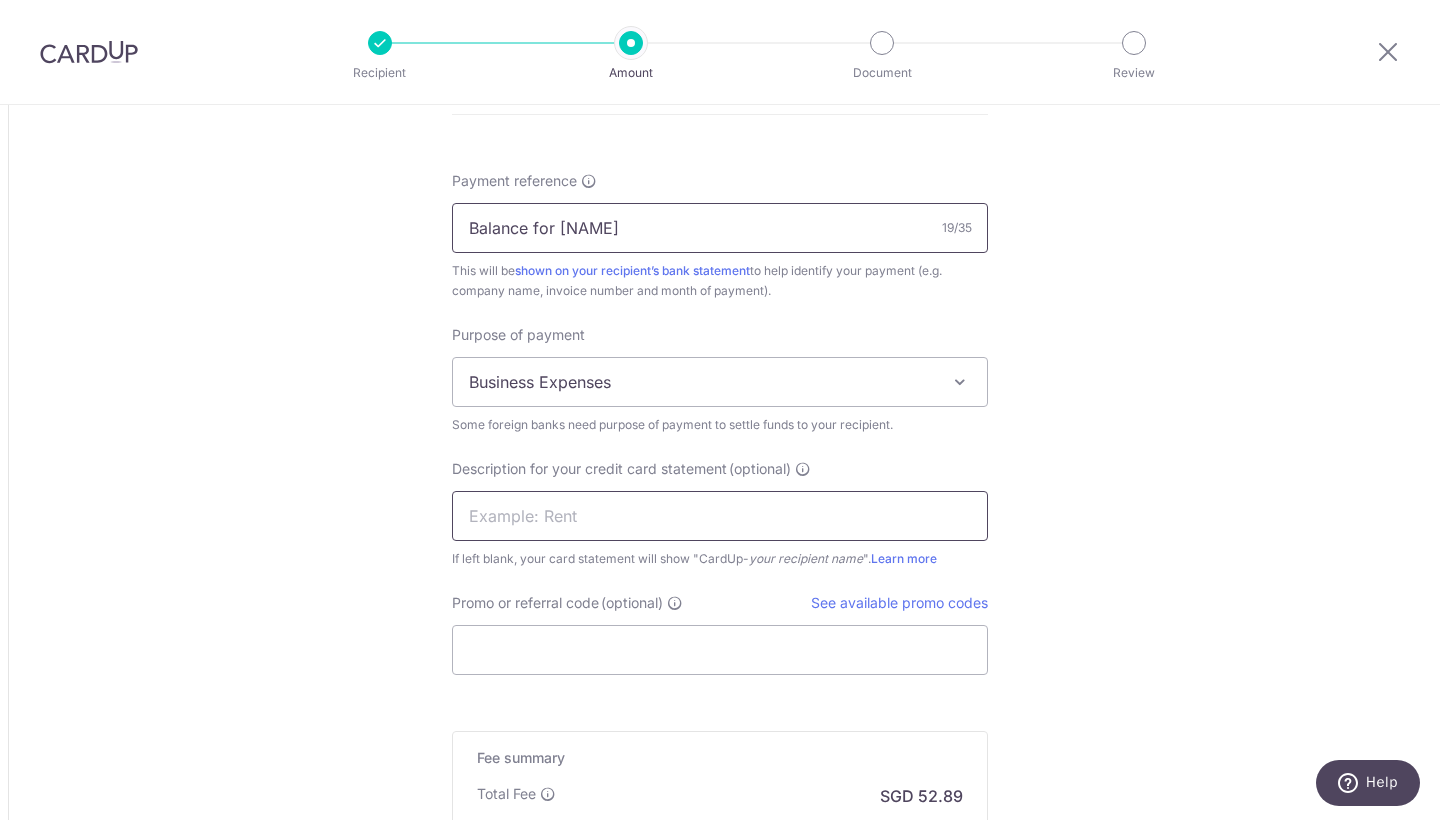 type on "Balance for [NAME]" 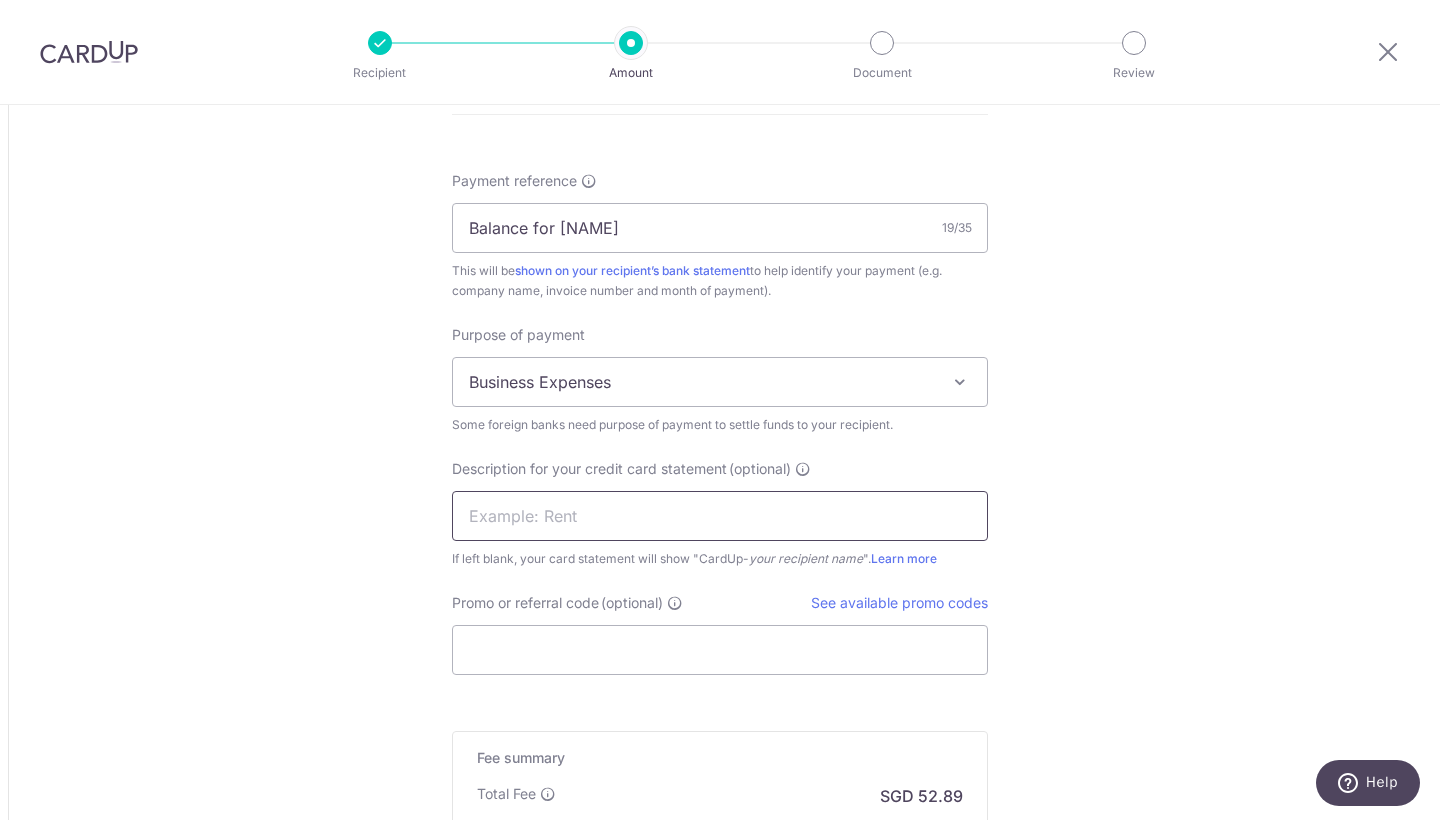 click at bounding box center [720, 516] 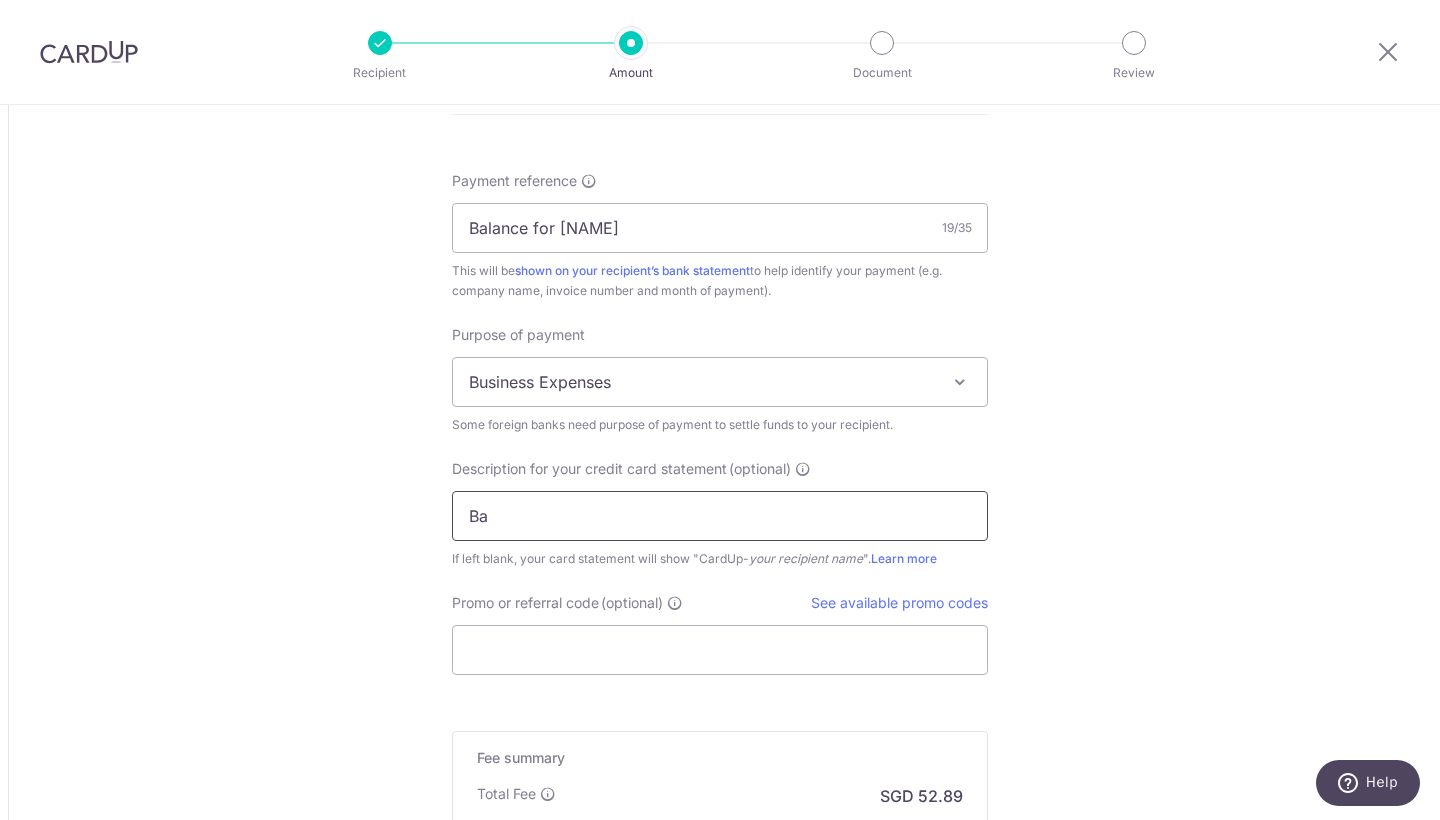 type on "B" 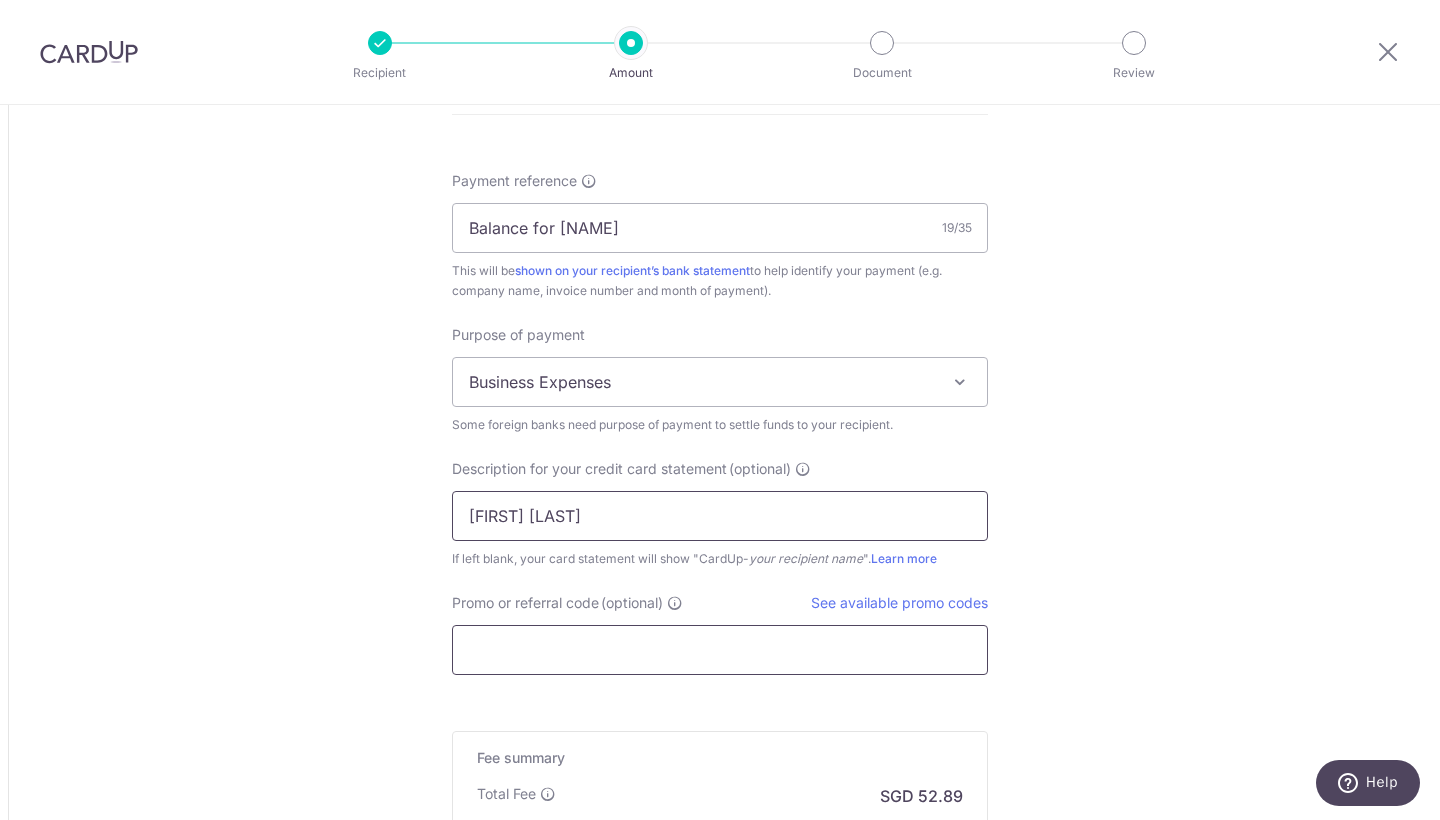 type on "Fion Video bal" 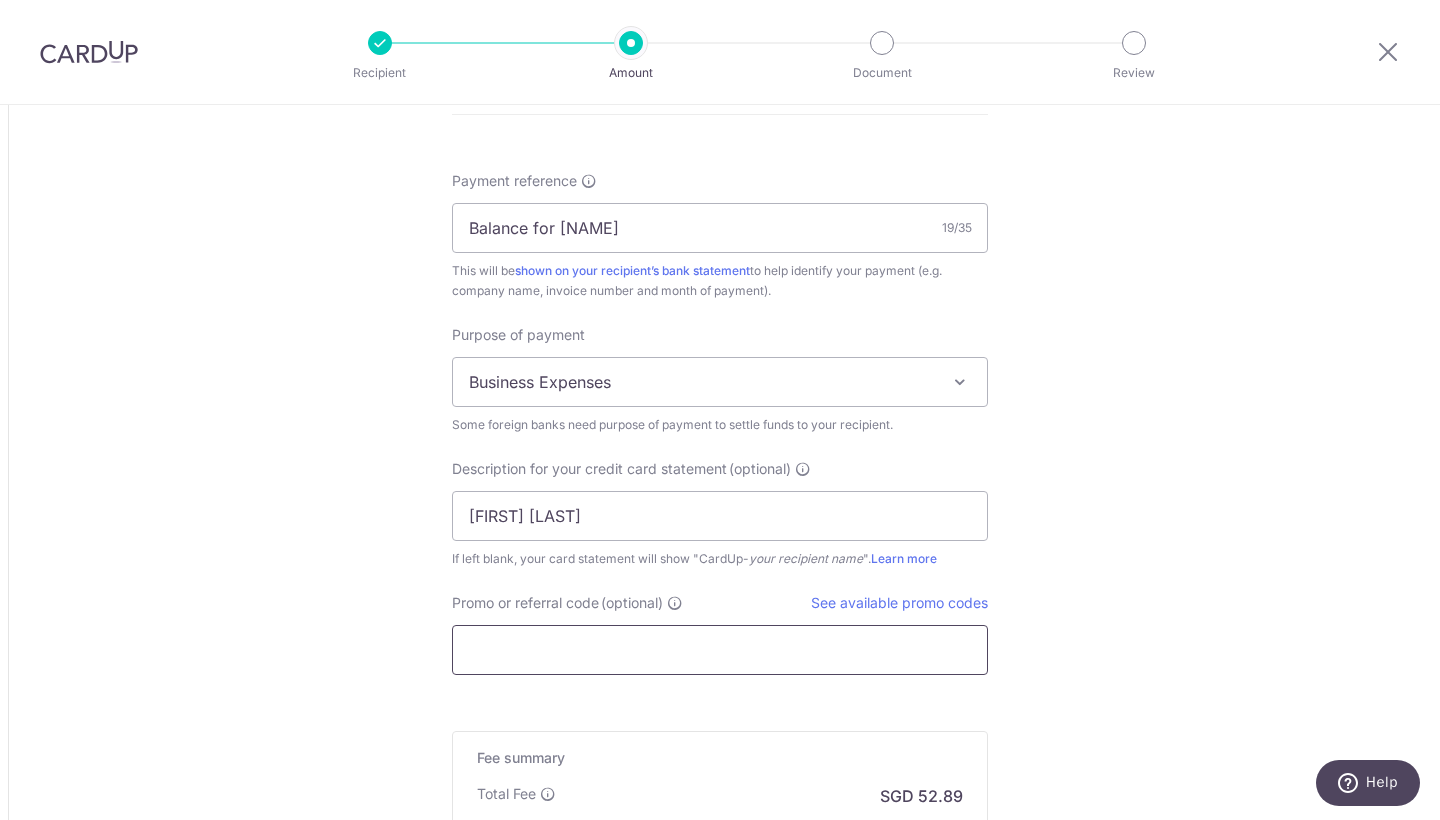 click on "Promo or referral code
(optional)" at bounding box center (720, 650) 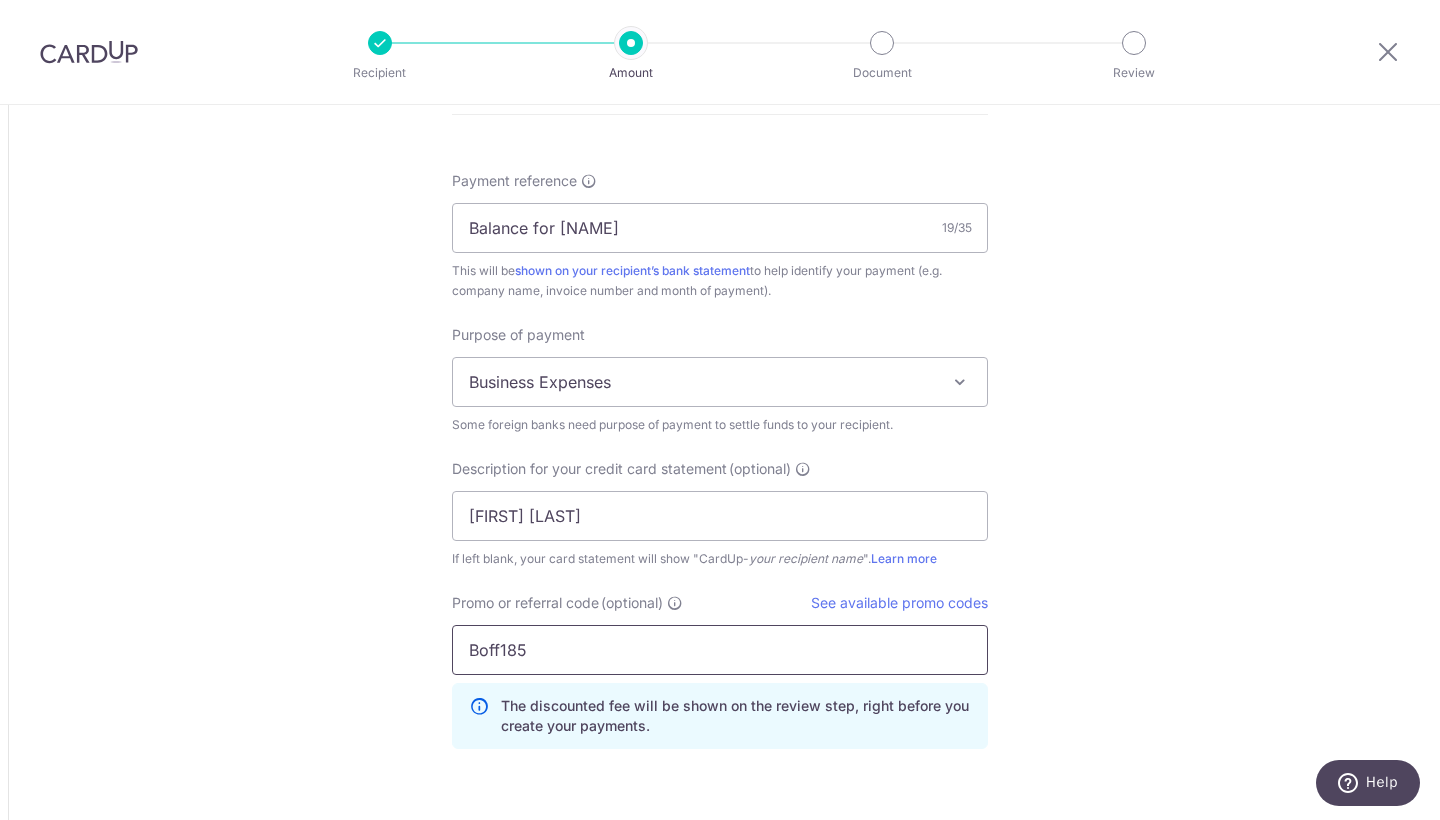 type on "Boff185" 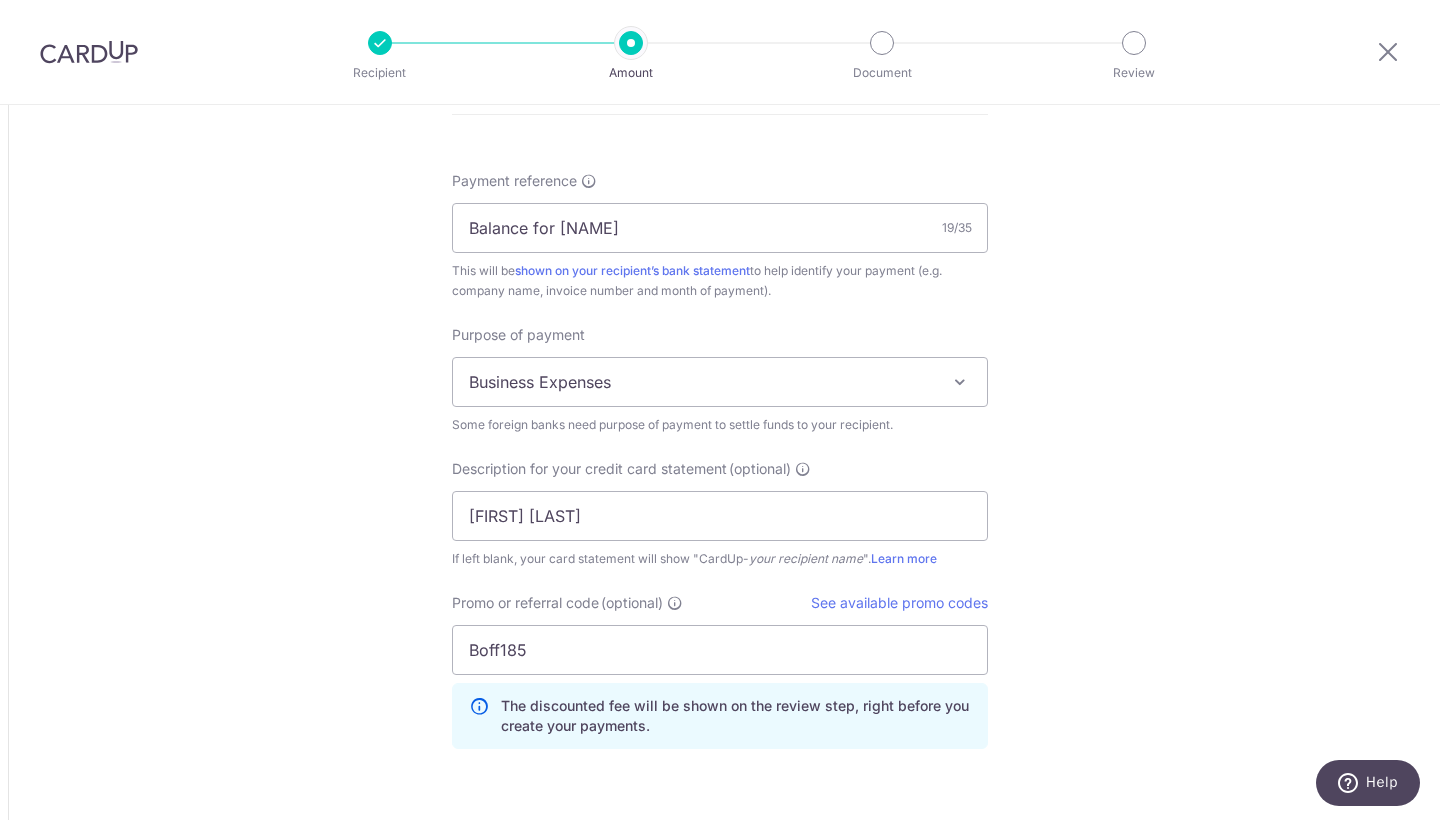 click on "Tell us more about your payment
Amount due to recipient
MYR
6,650.00
6650
1 MYR =  0.30298952   SGD
Market exchange rate
SGD
2014.88
Amount we will convert" at bounding box center (720, -214) 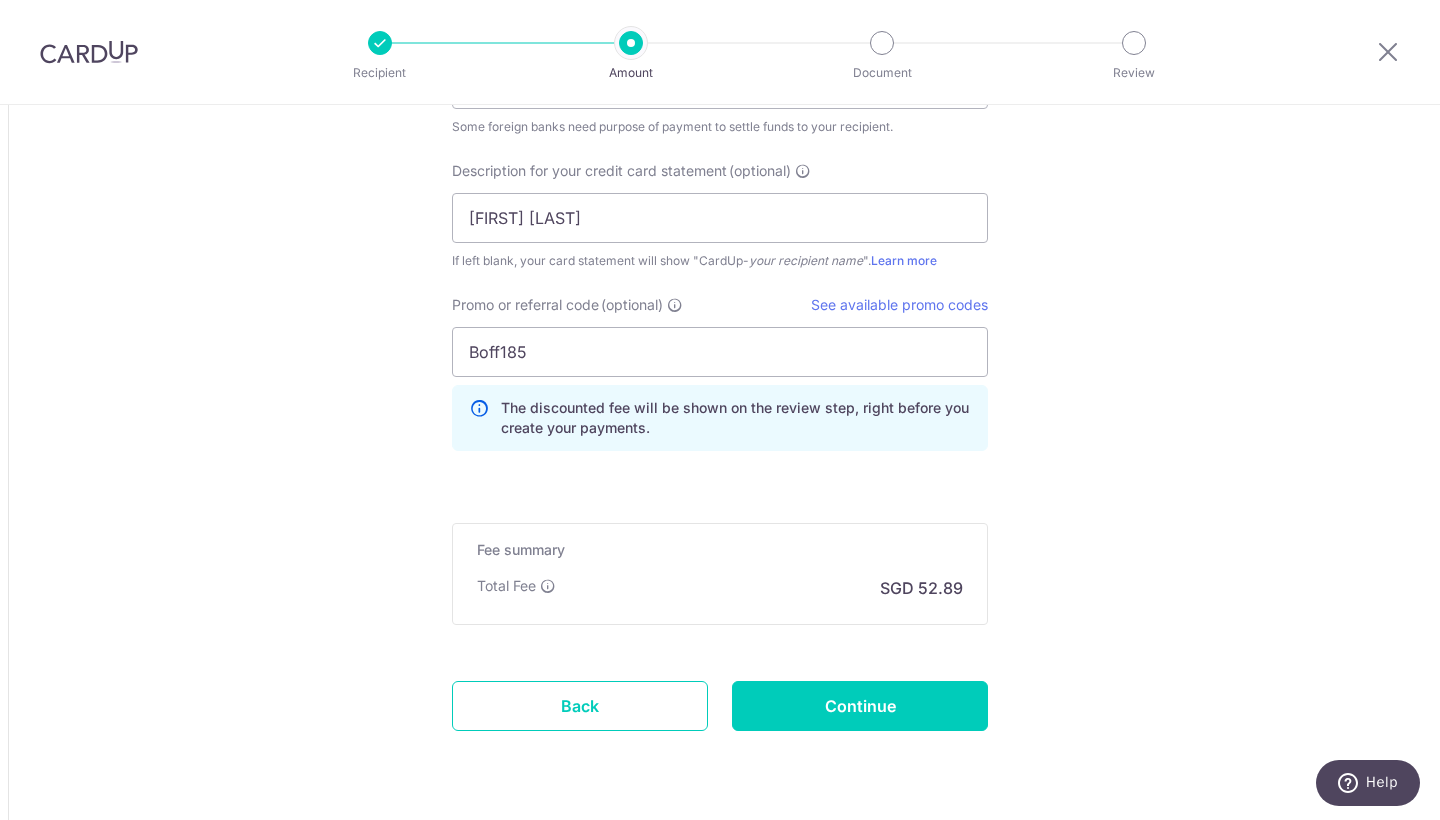 scroll, scrollTop: 2016, scrollLeft: 0, axis: vertical 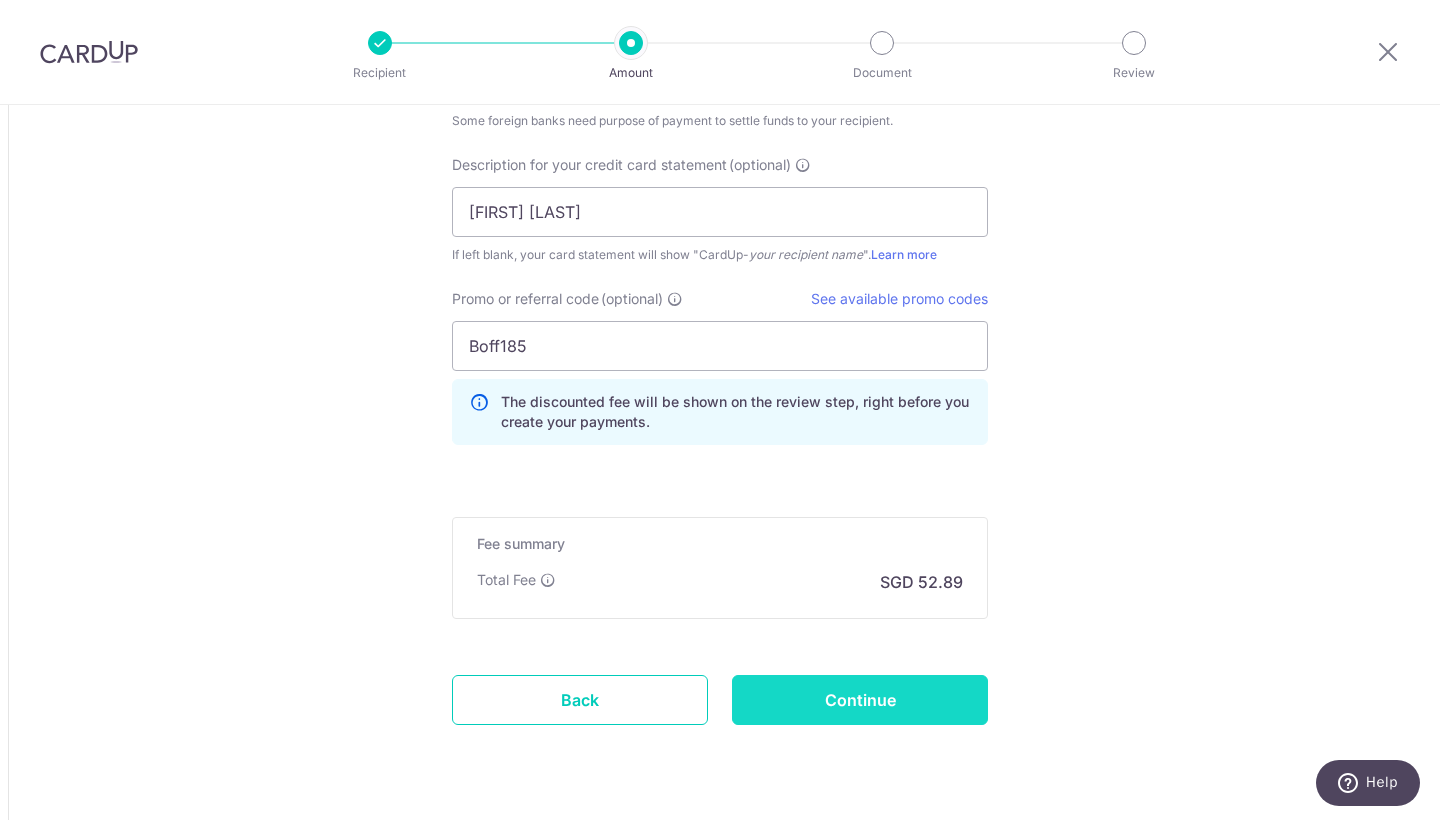 click on "Continue" at bounding box center [860, 700] 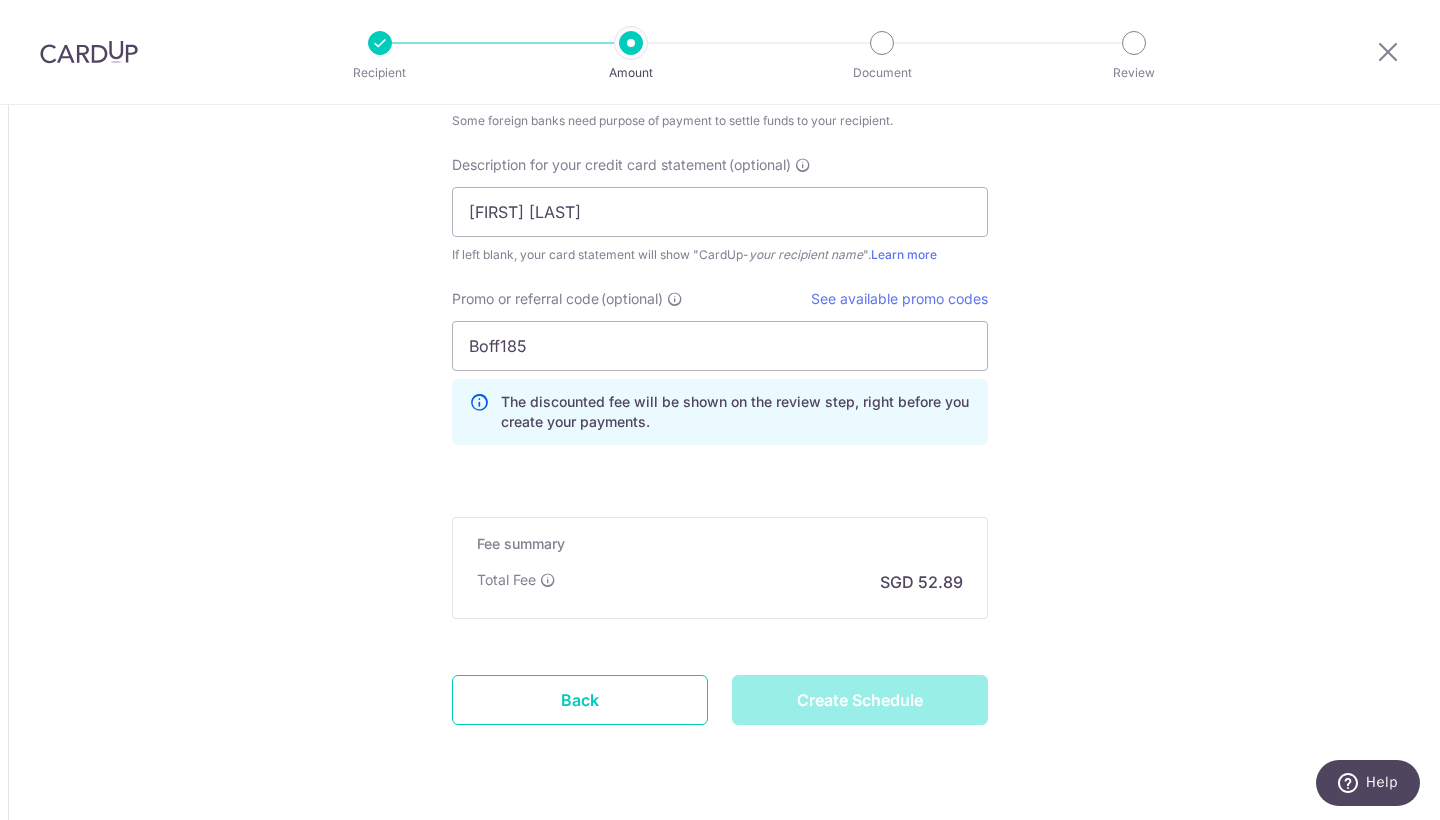 type on "Create Schedule" 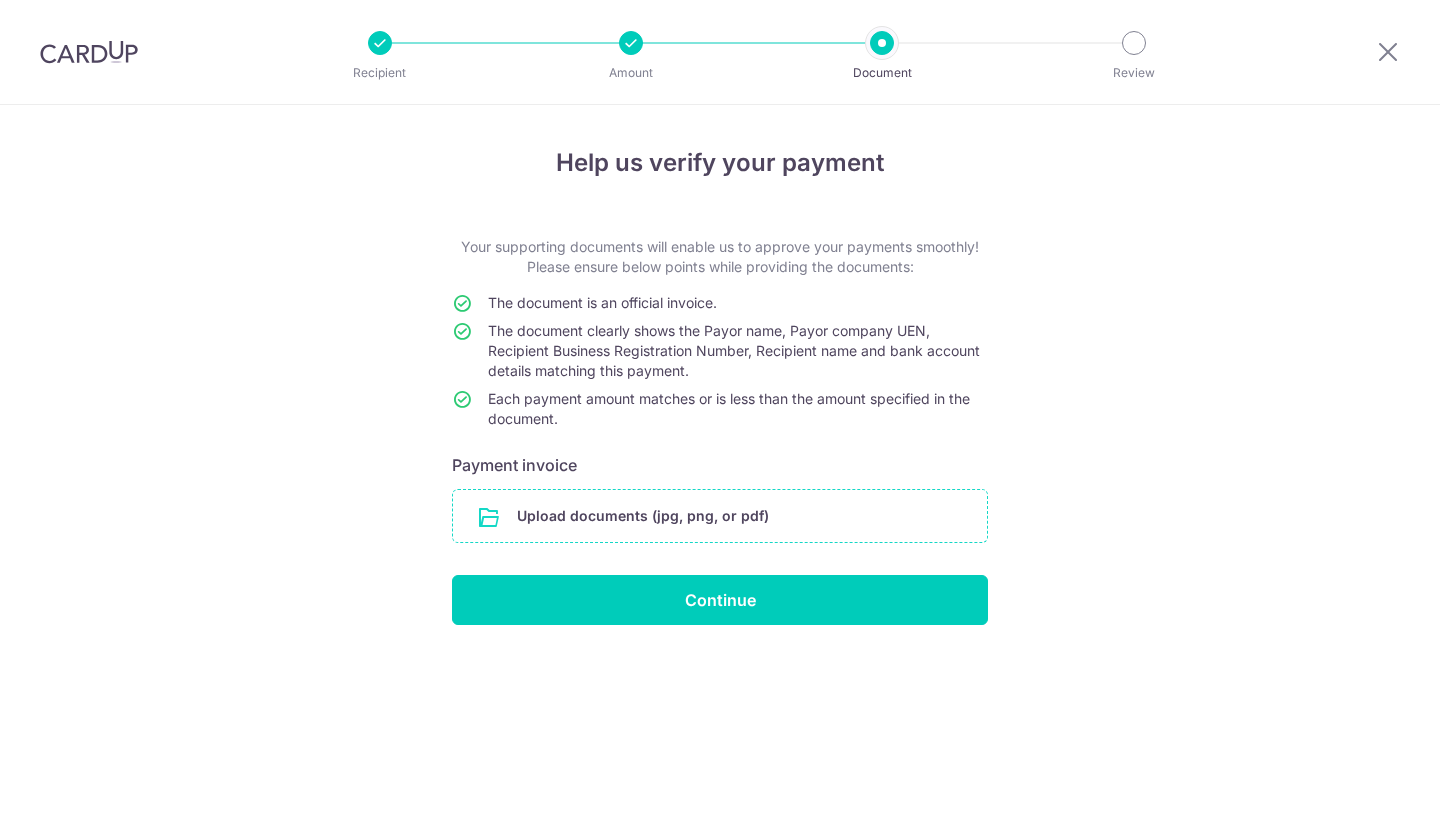 scroll, scrollTop: 0, scrollLeft: 0, axis: both 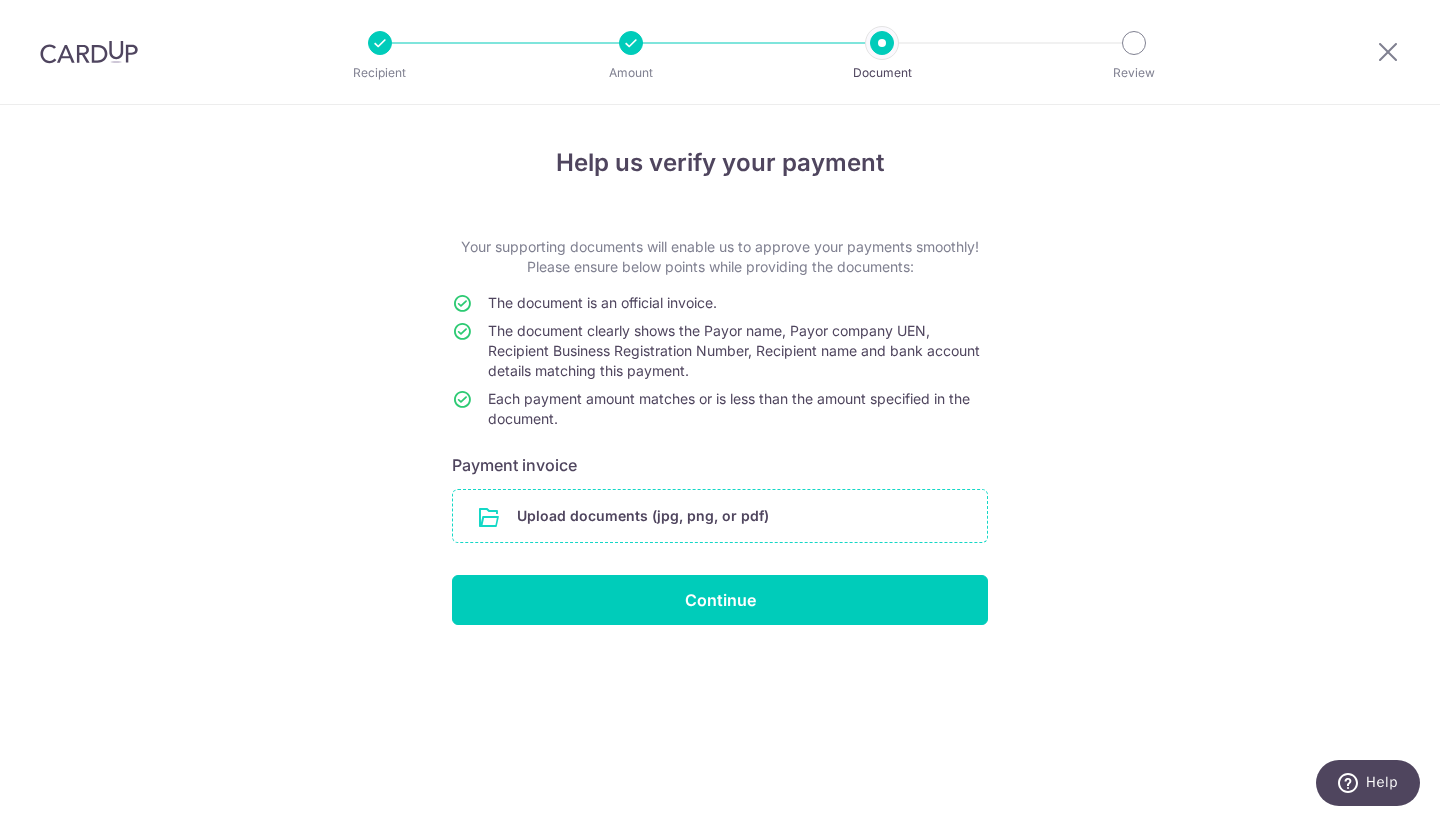 click at bounding box center [720, 516] 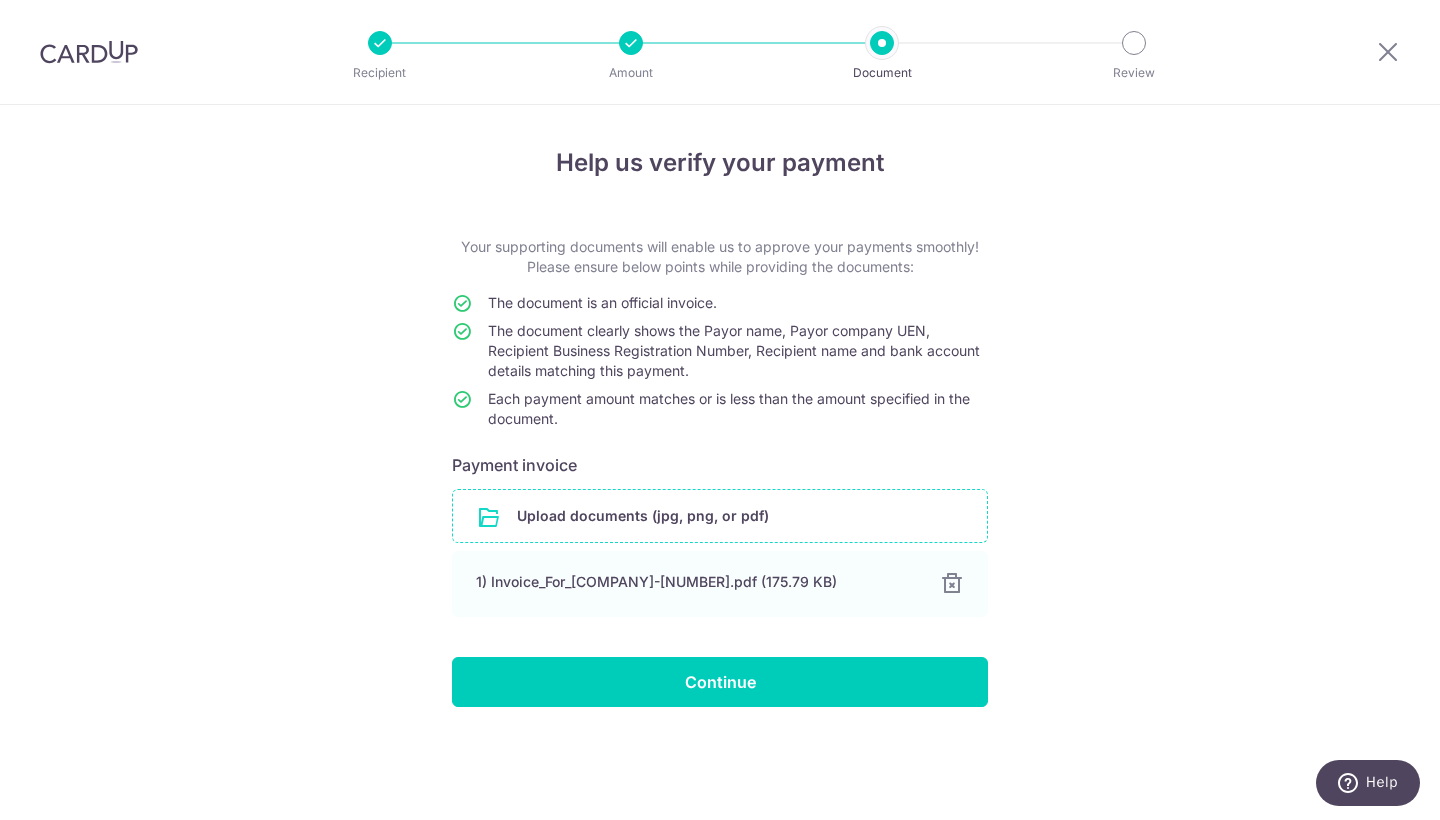 click on "Help us verify your payment
Your supporting documents will enable us to approve your payments smoothly!  Please ensure below points while providing the documents:
The document is an official invoice.
The document clearly shows the Payor name, Payor company UEN, Recipient Business Registration Number, Recipient name and bank account details matching this payment.
Each payment amount matches or is less than the amount specified in the document.
Payment invoice
Upload documents (jpg, png, or pdf) 1) Invoice_For_Soicoco-3.pdf (175.79 KB) 100% Done Download
Continue" at bounding box center [720, 462] 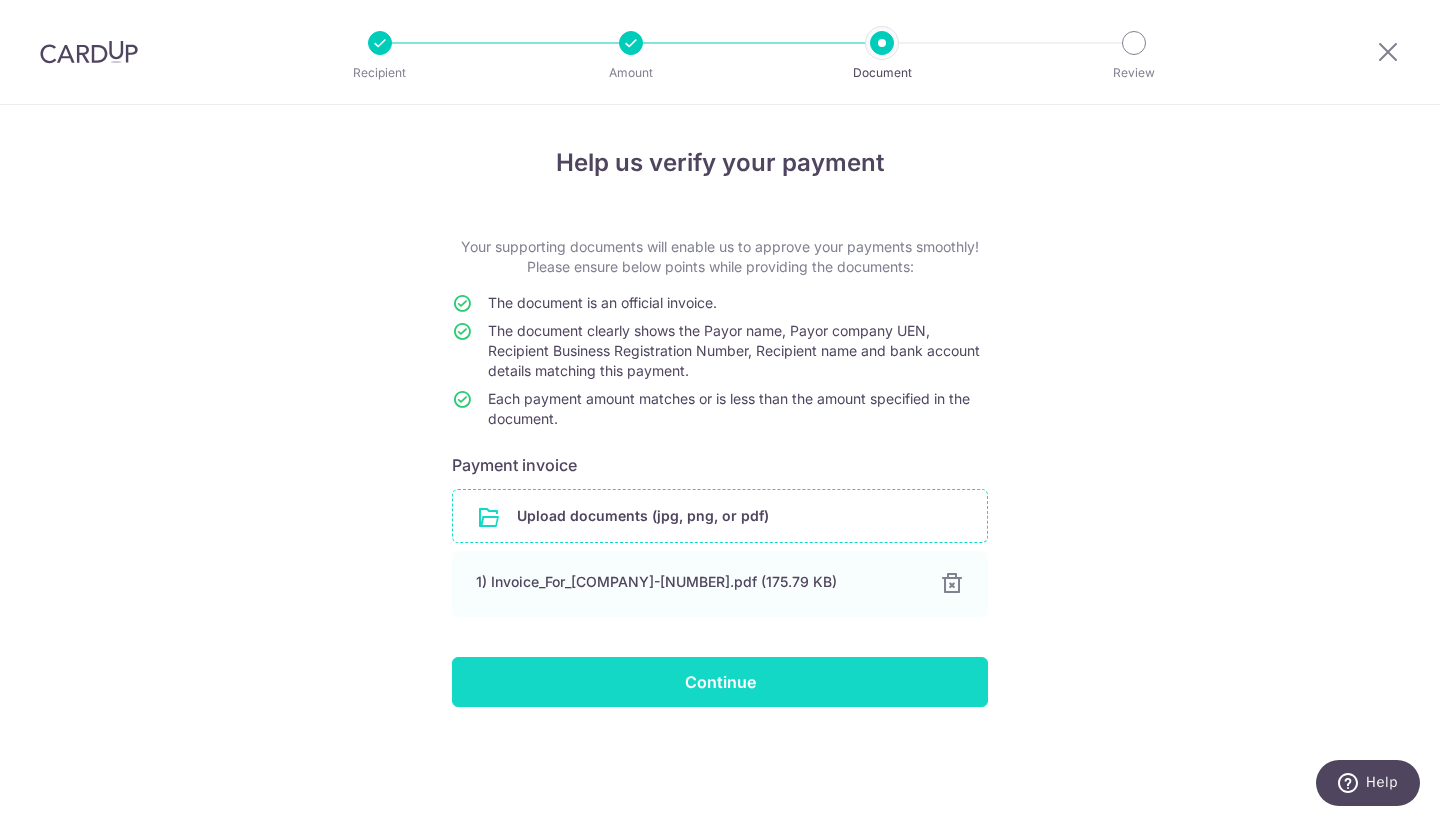 click on "Continue" at bounding box center (720, 682) 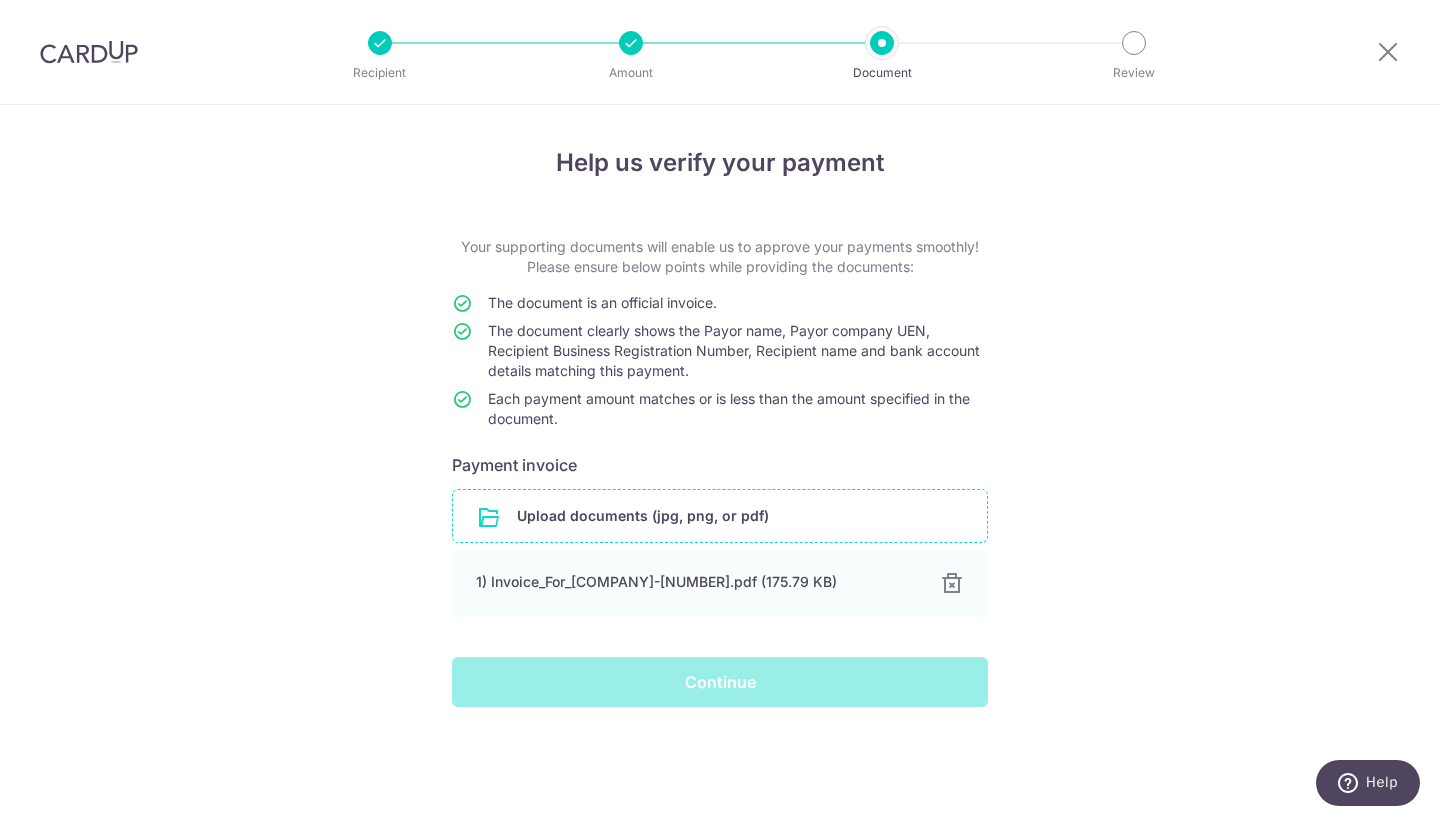 click on "Help us verify your payment
Your supporting documents will enable us to approve your payments smoothly!  Please ensure below points while providing the documents:
The document is an official invoice.
The document clearly shows the Payor name, Payor company UEN, Recipient Business Registration Number, Recipient name and bank account details matching this payment.
Each payment amount matches or is less than the amount specified in the document.
Payment invoice
Upload documents (jpg, png, or pdf) 1) Invoice_For_Soicoco-3.pdf (175.79 KB) 100% Done Download
Continue" at bounding box center (720, 462) 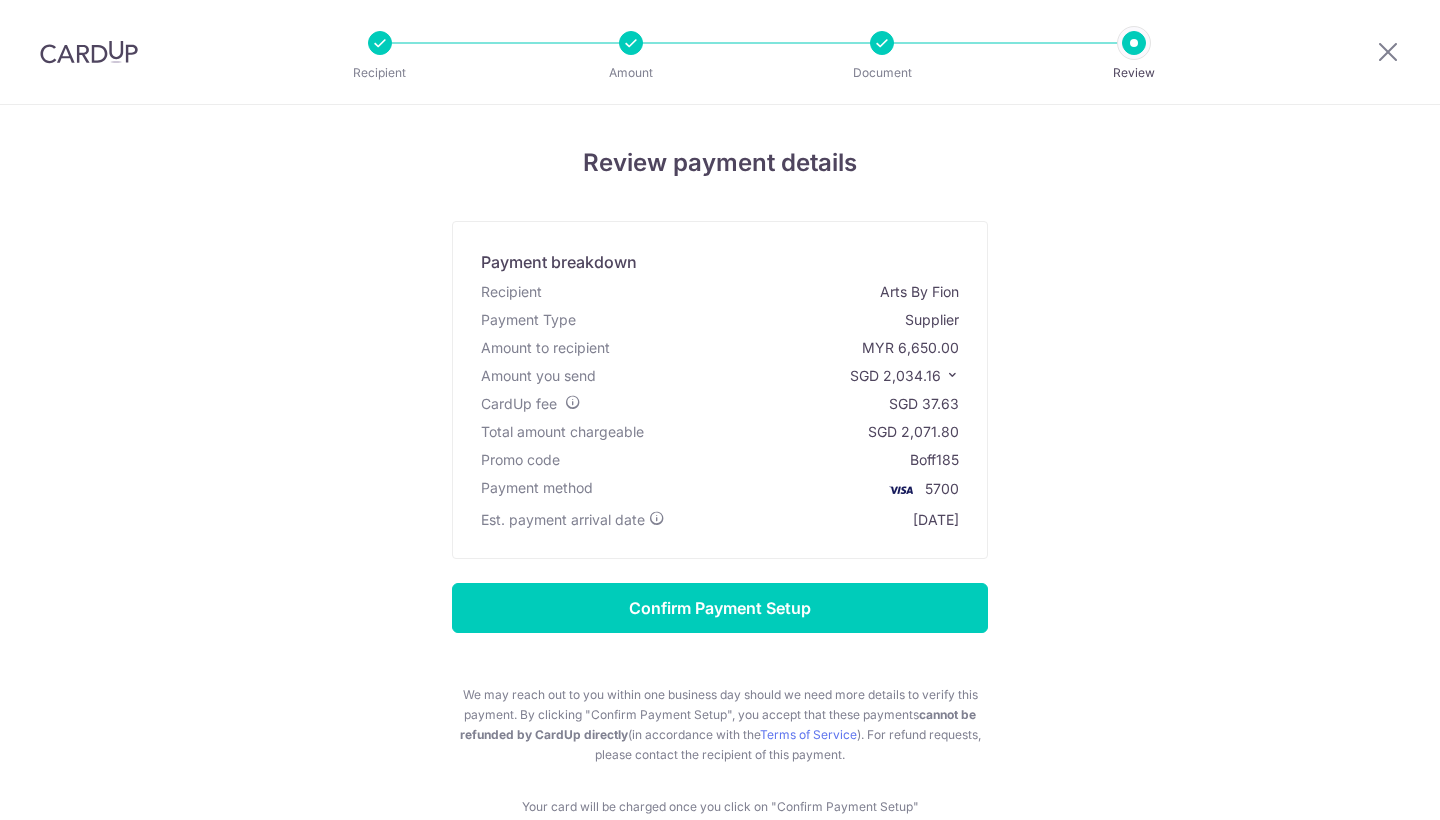 scroll, scrollTop: 0, scrollLeft: 0, axis: both 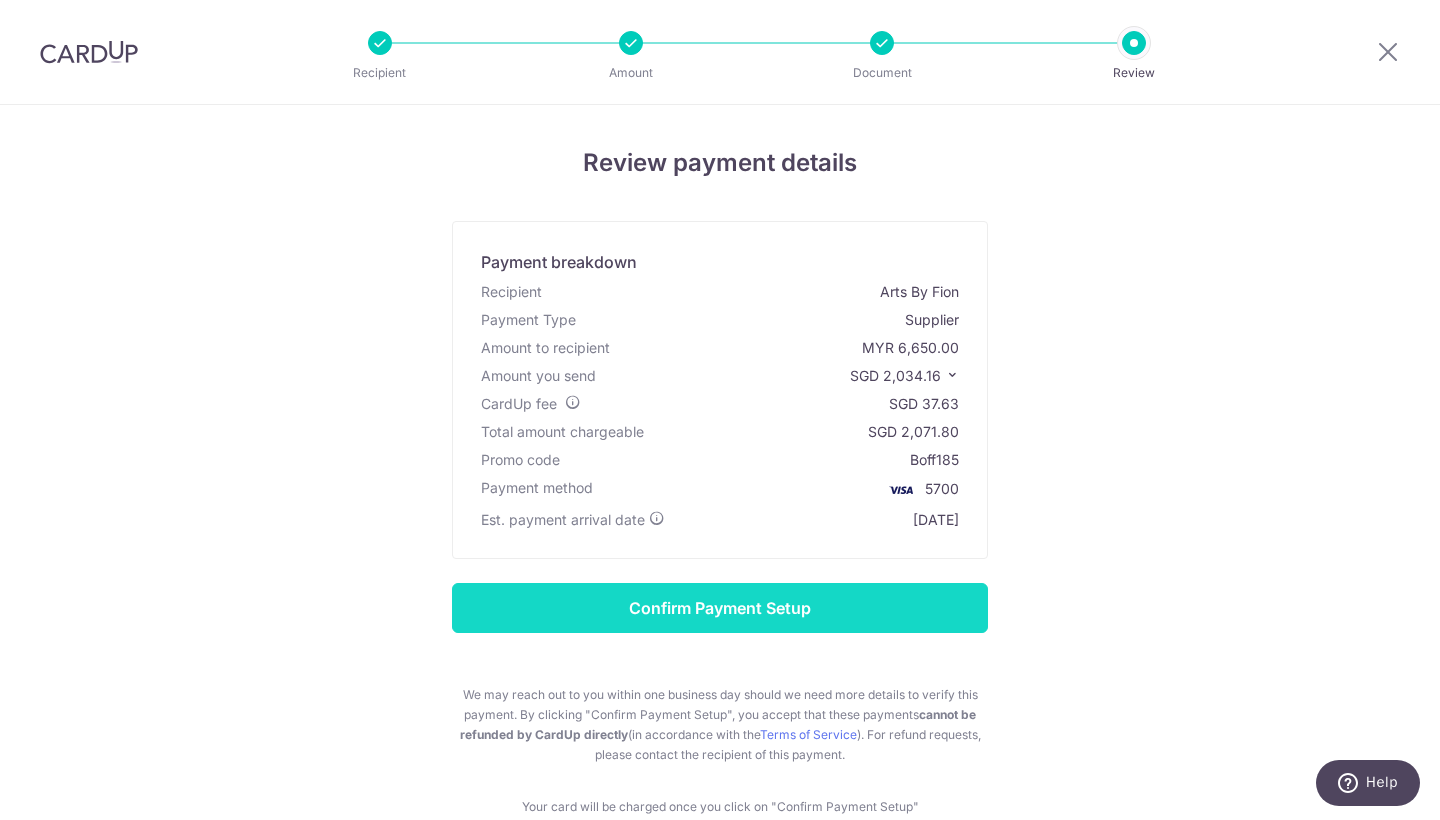 click on "Confirm Payment Setup" at bounding box center (720, 608) 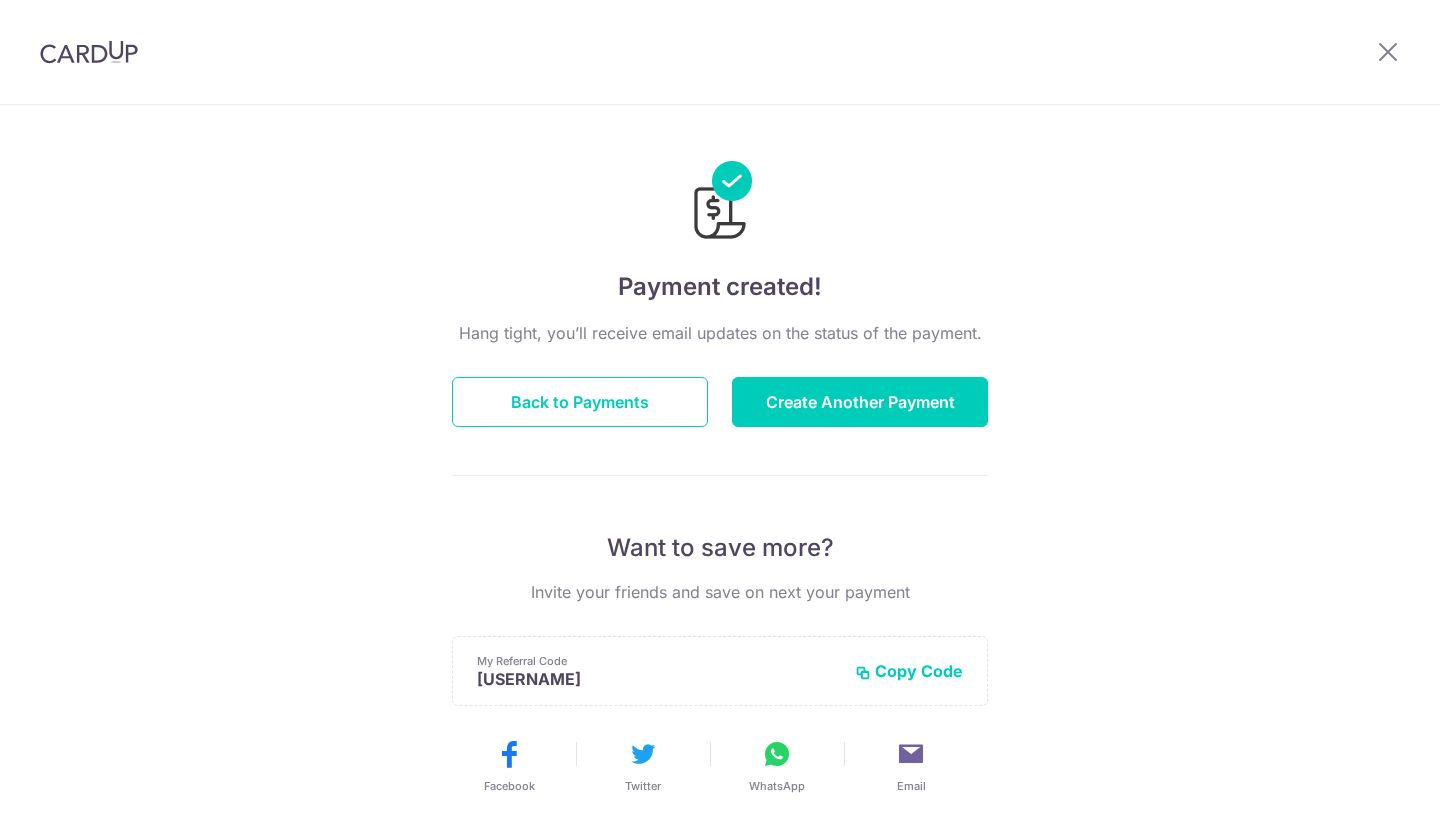 scroll, scrollTop: 0, scrollLeft: 0, axis: both 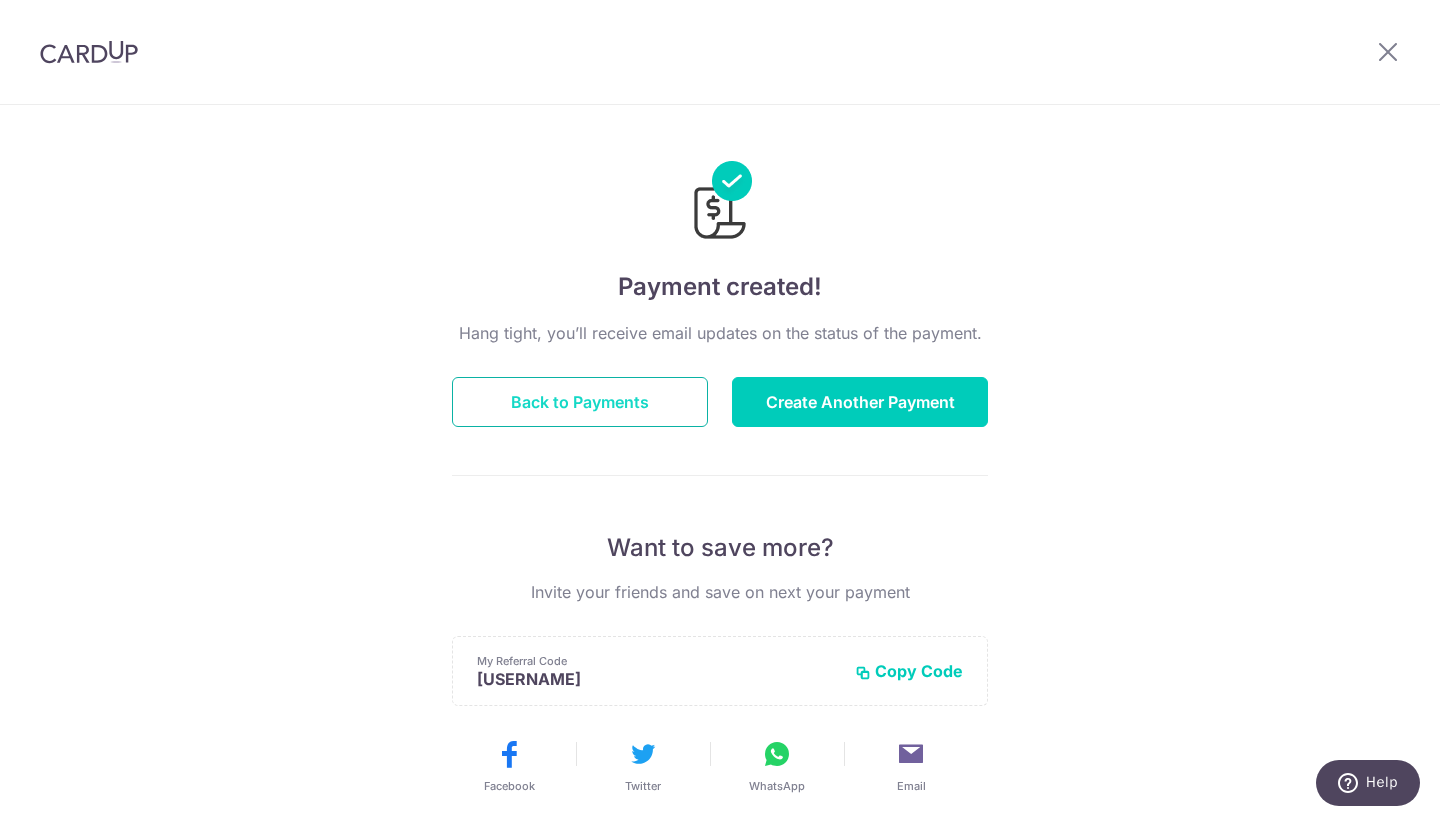 click on "Back to Payments" at bounding box center [580, 402] 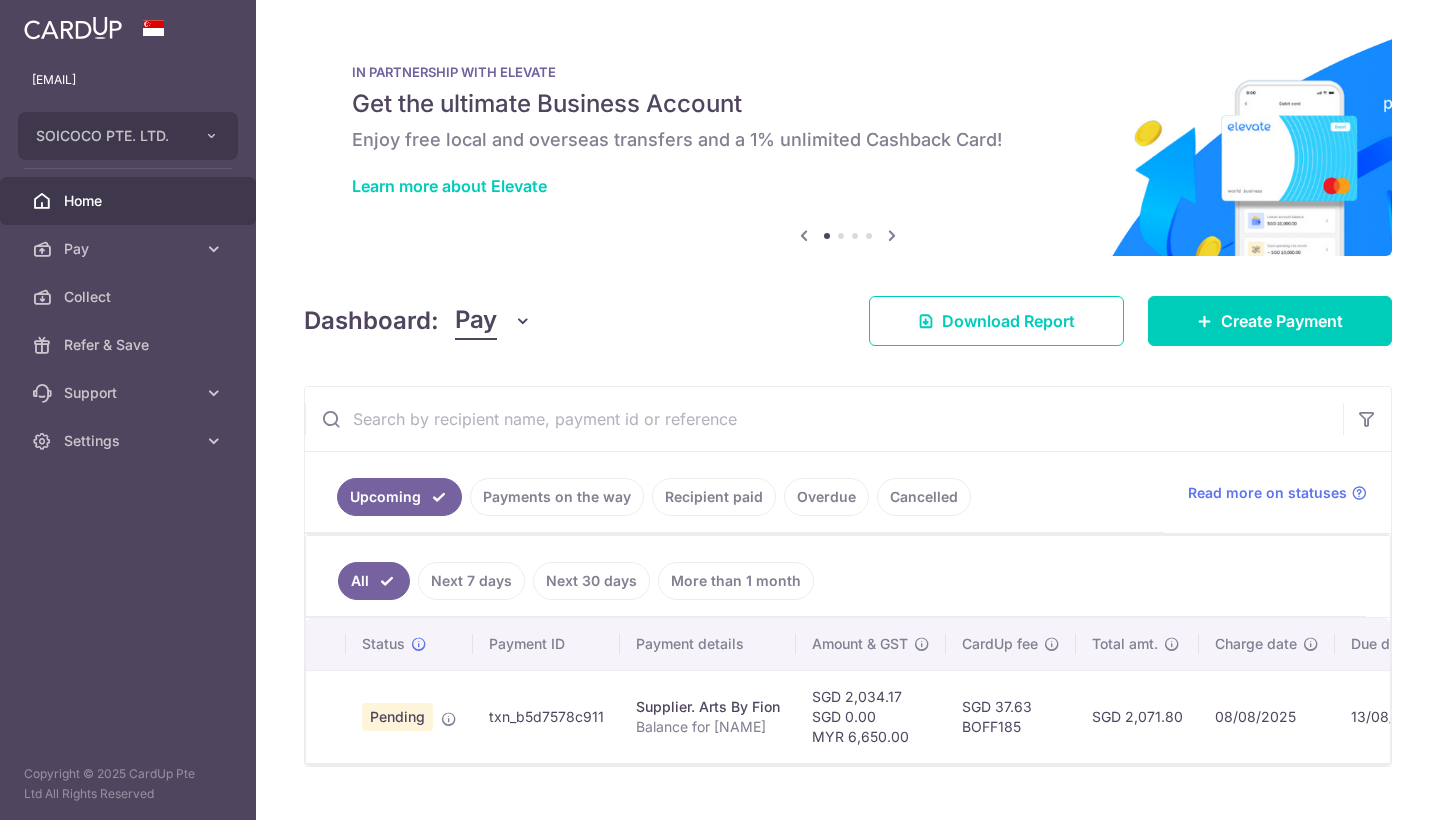 scroll, scrollTop: 0, scrollLeft: 0, axis: both 